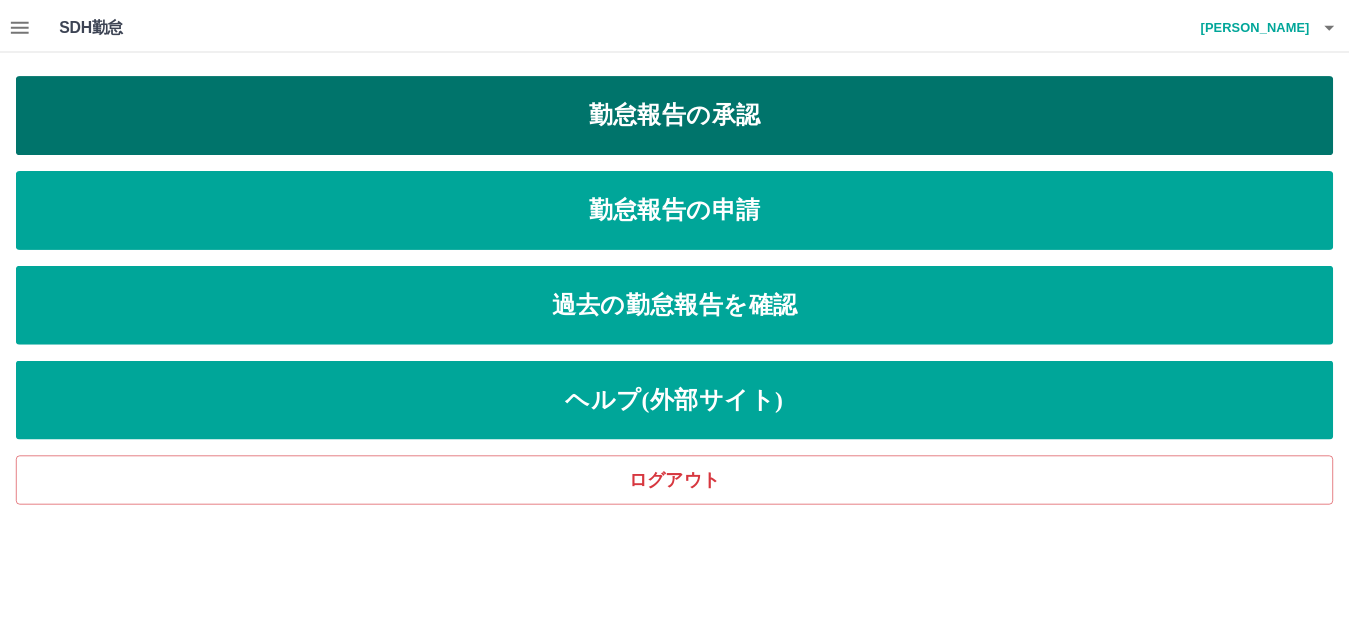 scroll, scrollTop: 0, scrollLeft: 0, axis: both 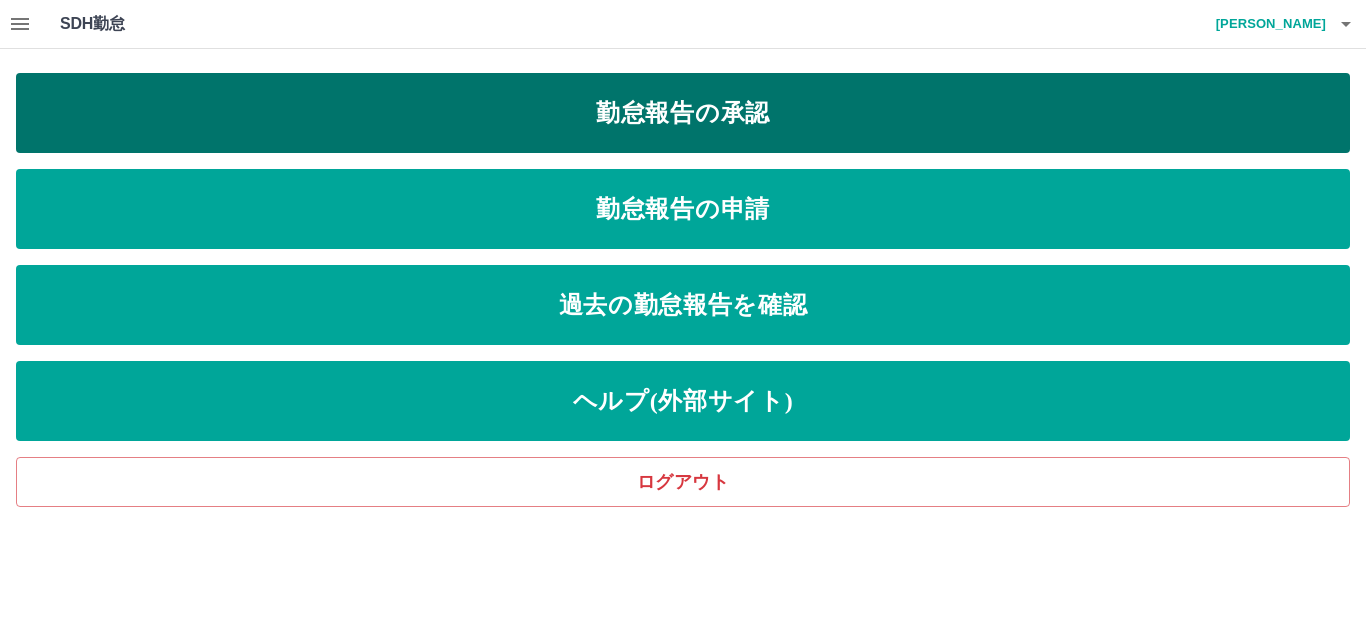 click on "勤怠報告の承認" at bounding box center (683, 113) 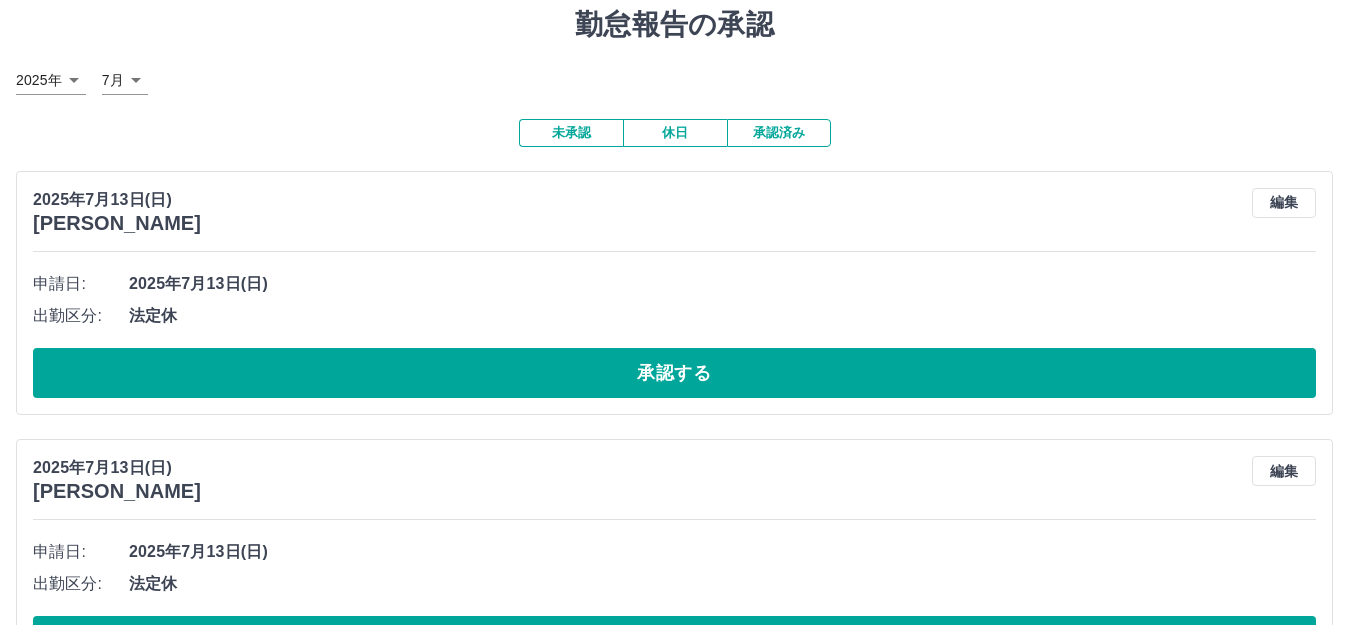 scroll, scrollTop: 100, scrollLeft: 0, axis: vertical 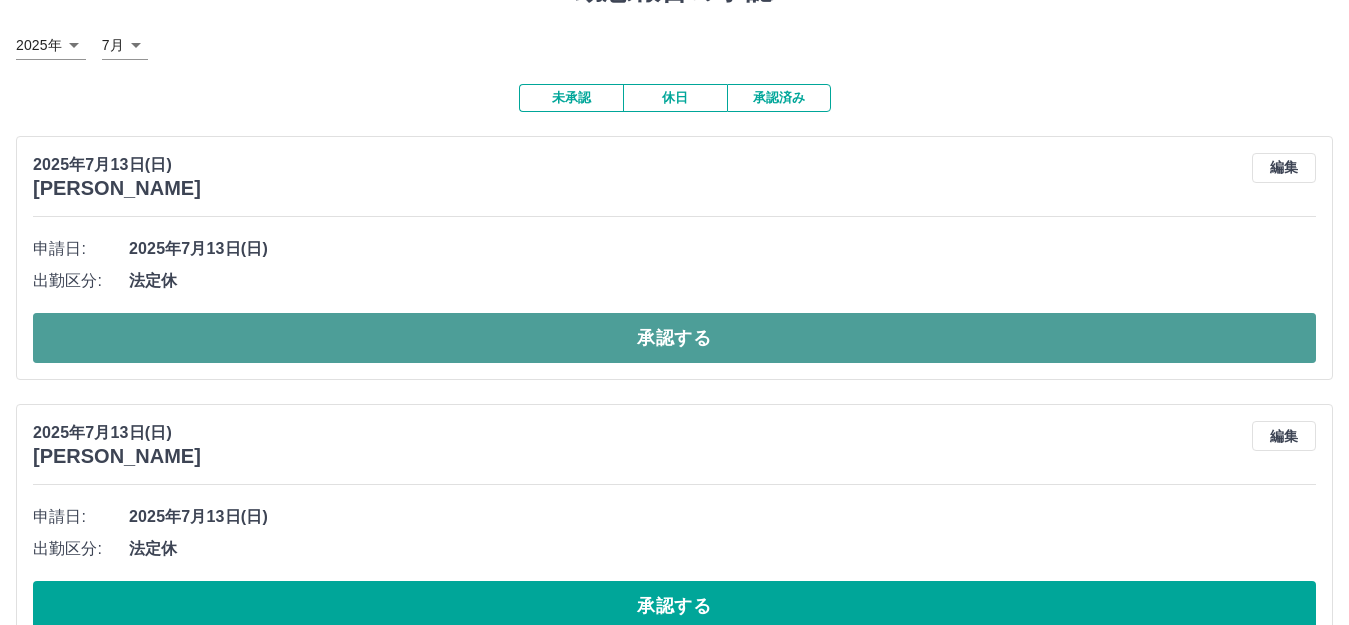 click on "承認する" at bounding box center [674, 338] 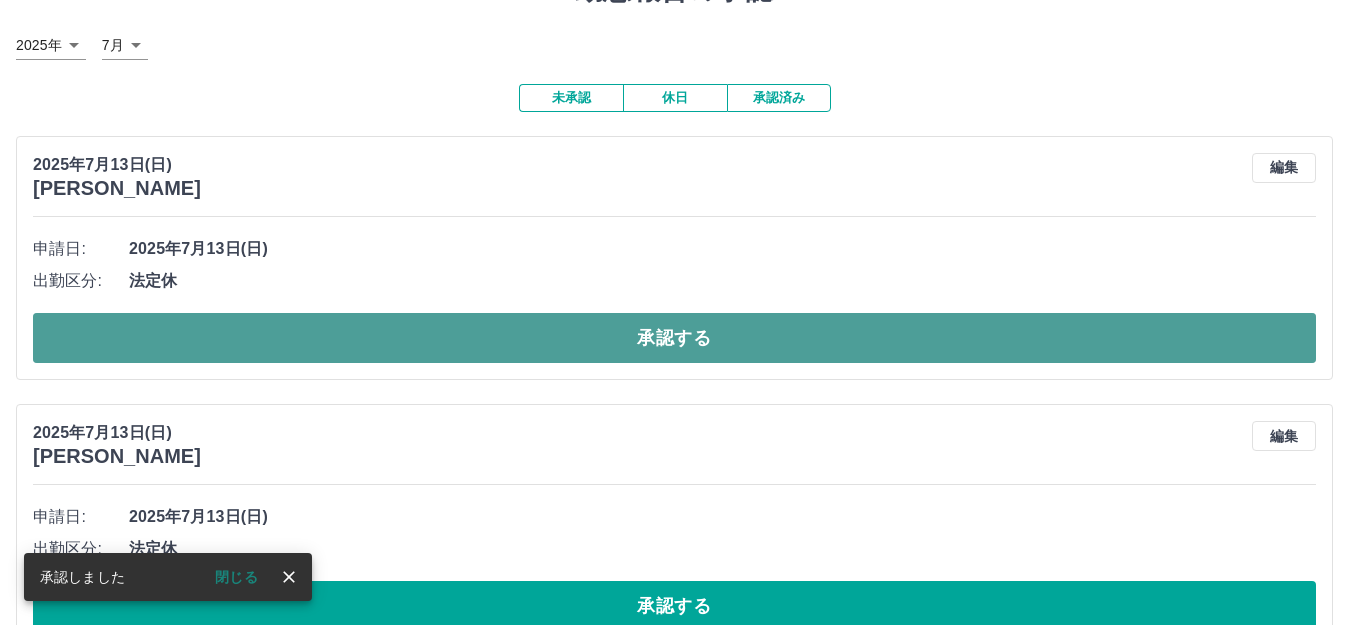 click on "承認する" at bounding box center (674, 338) 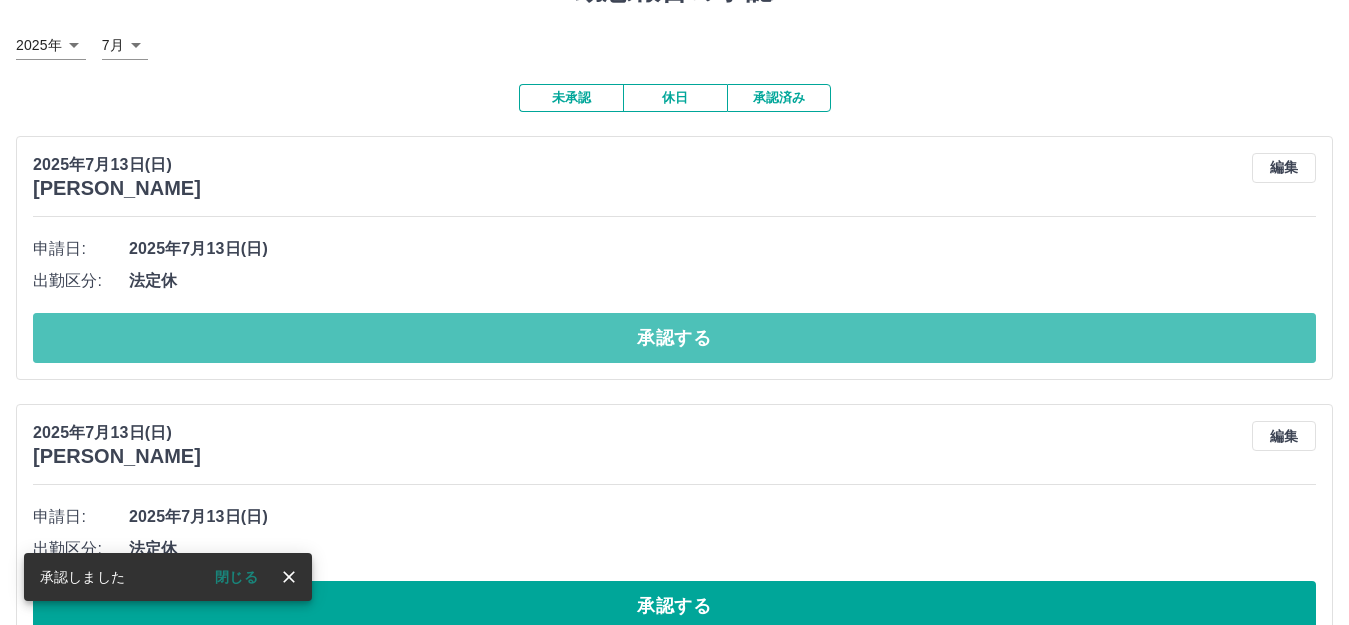 click on "承認する" at bounding box center [674, 338] 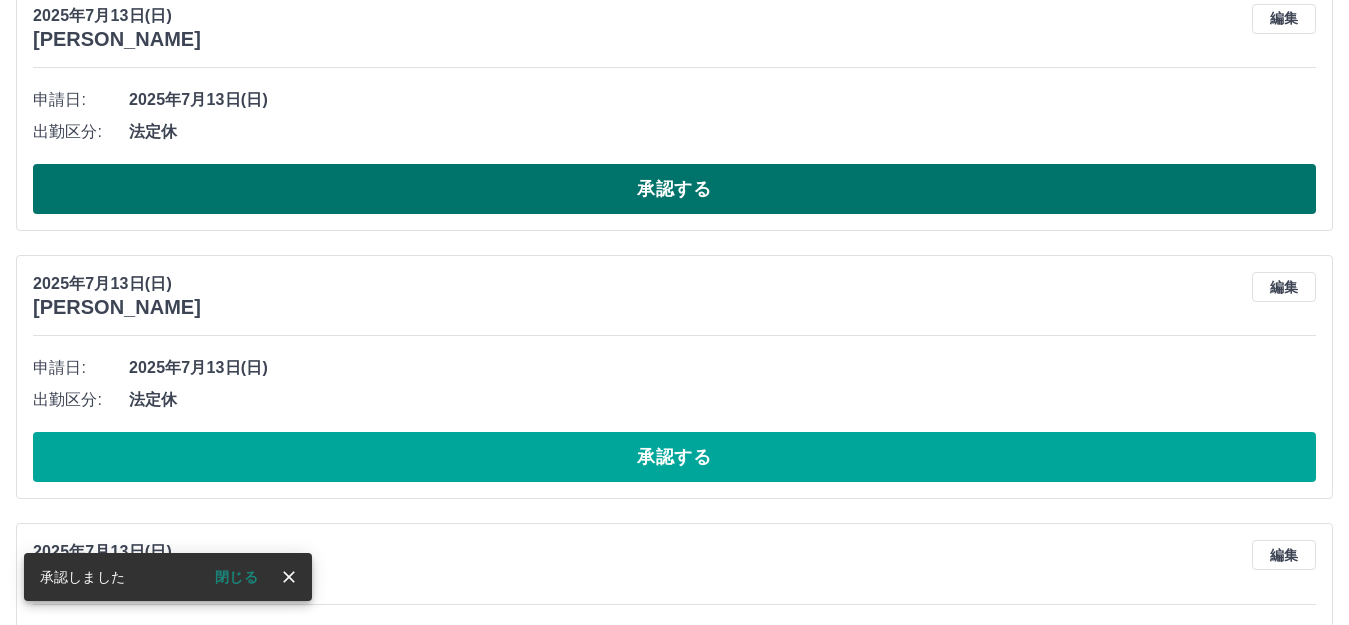 scroll, scrollTop: 200, scrollLeft: 0, axis: vertical 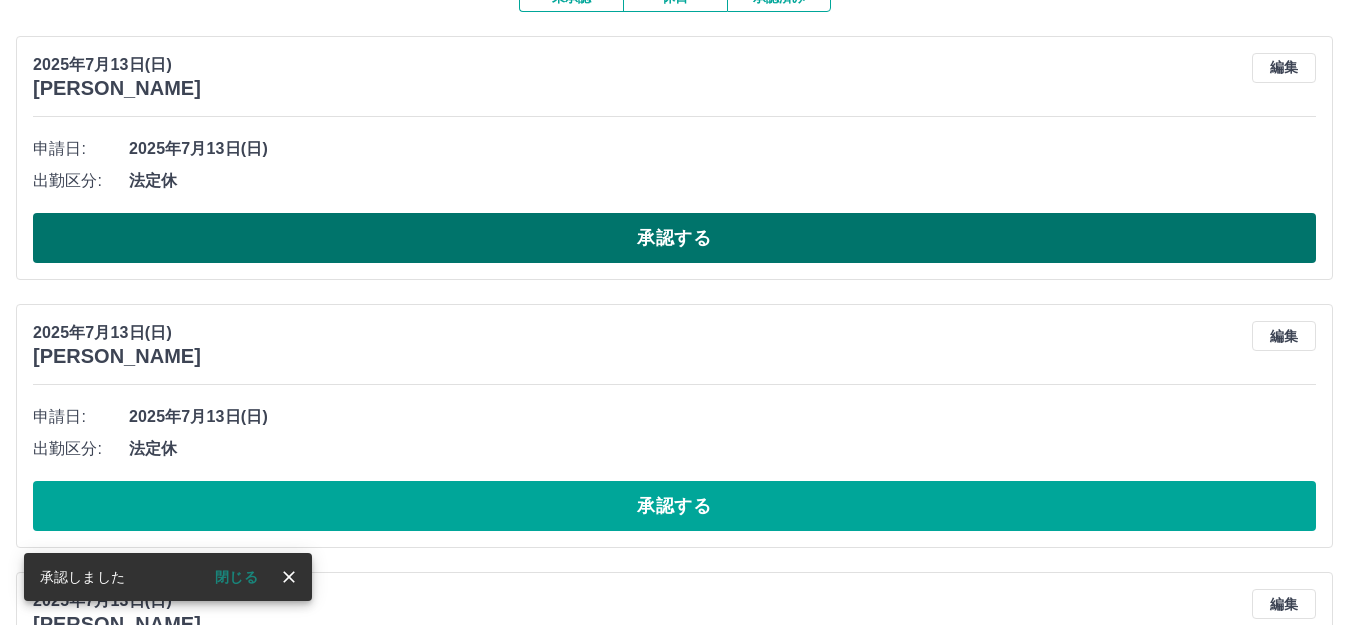 click on "承認する" at bounding box center (674, 238) 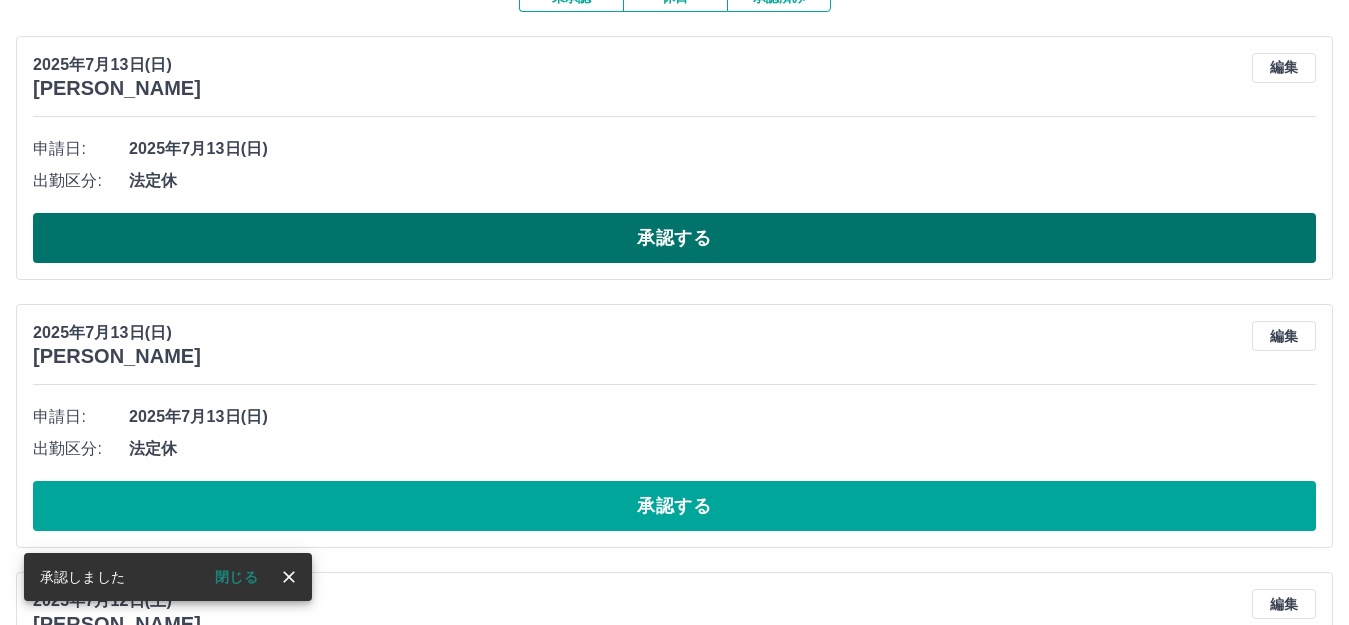 click on "承認する" at bounding box center [674, 238] 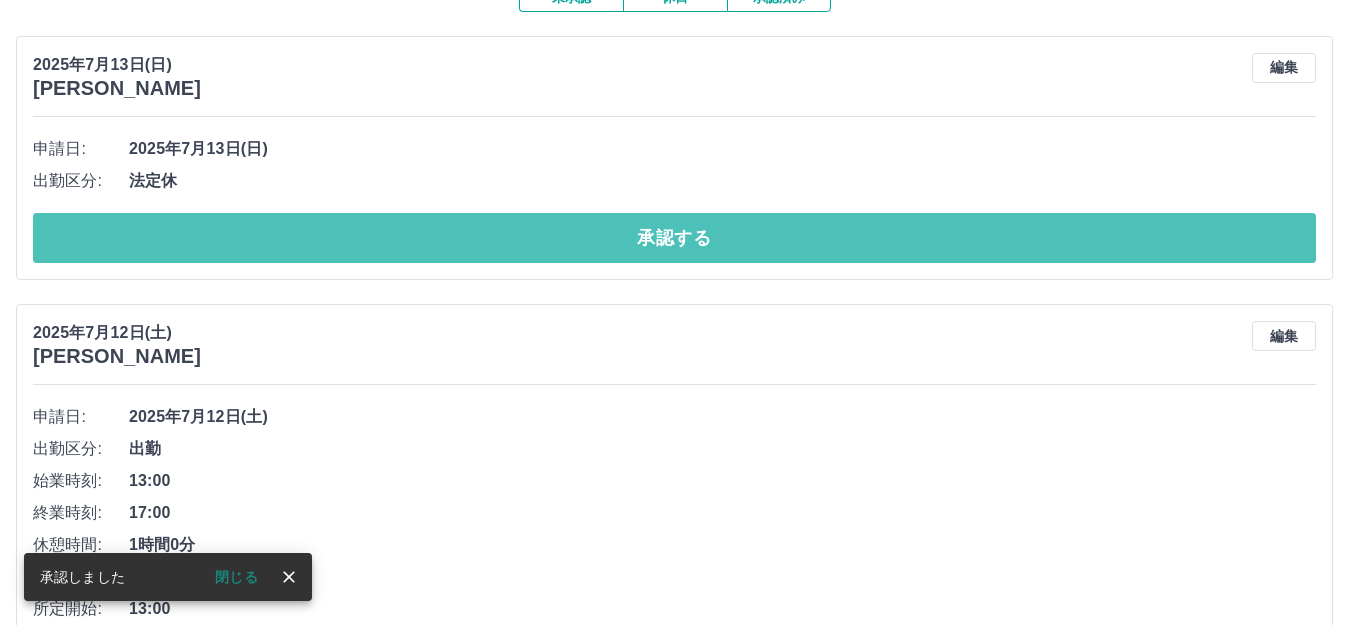 click on "承認する" at bounding box center [674, 238] 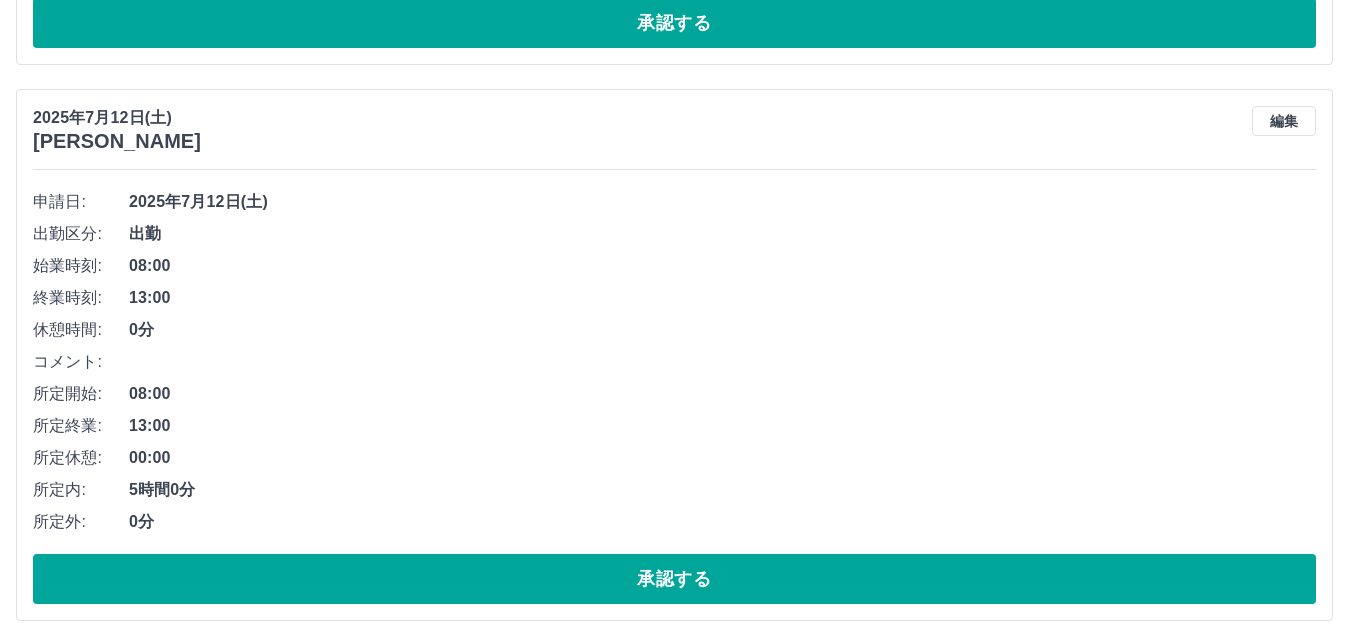 scroll, scrollTop: 2400, scrollLeft: 0, axis: vertical 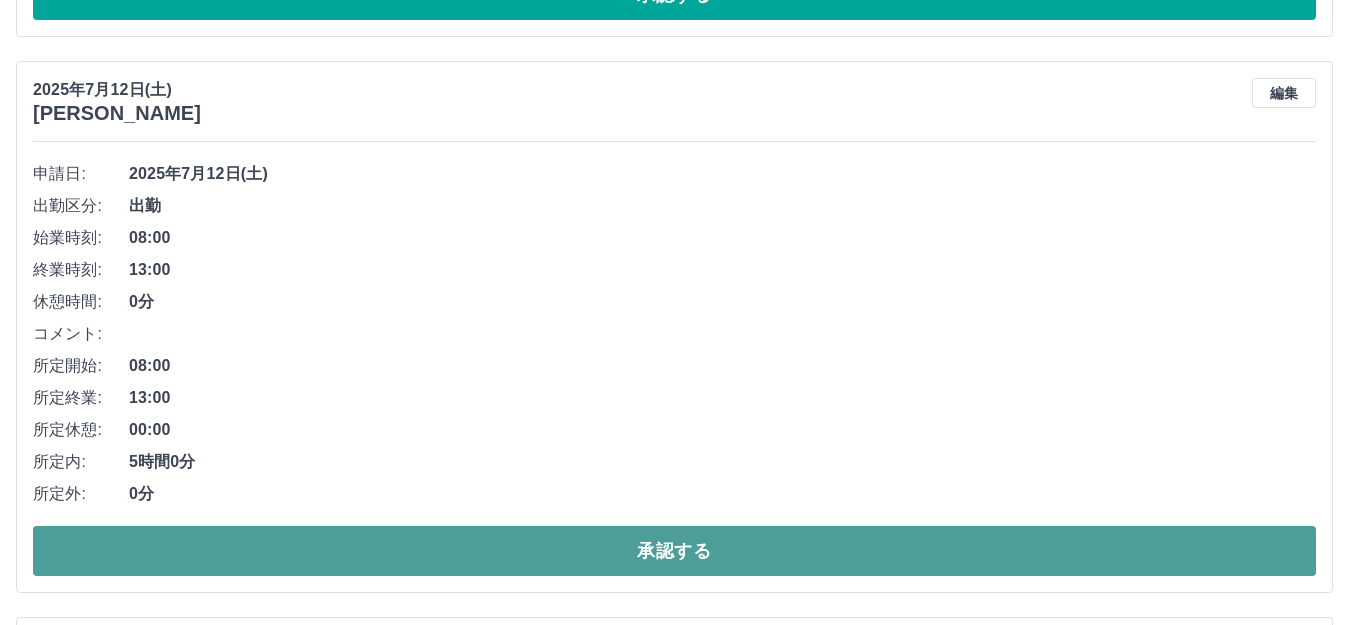 click on "承認する" at bounding box center (674, 551) 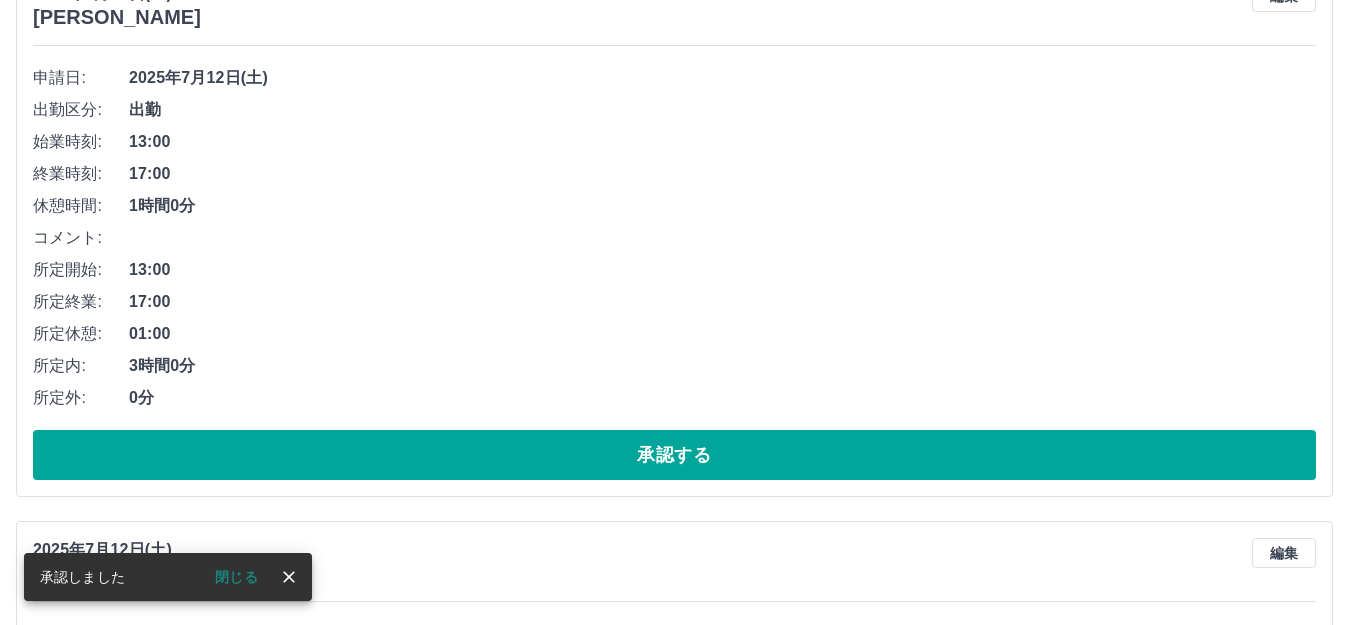 scroll, scrollTop: 300, scrollLeft: 0, axis: vertical 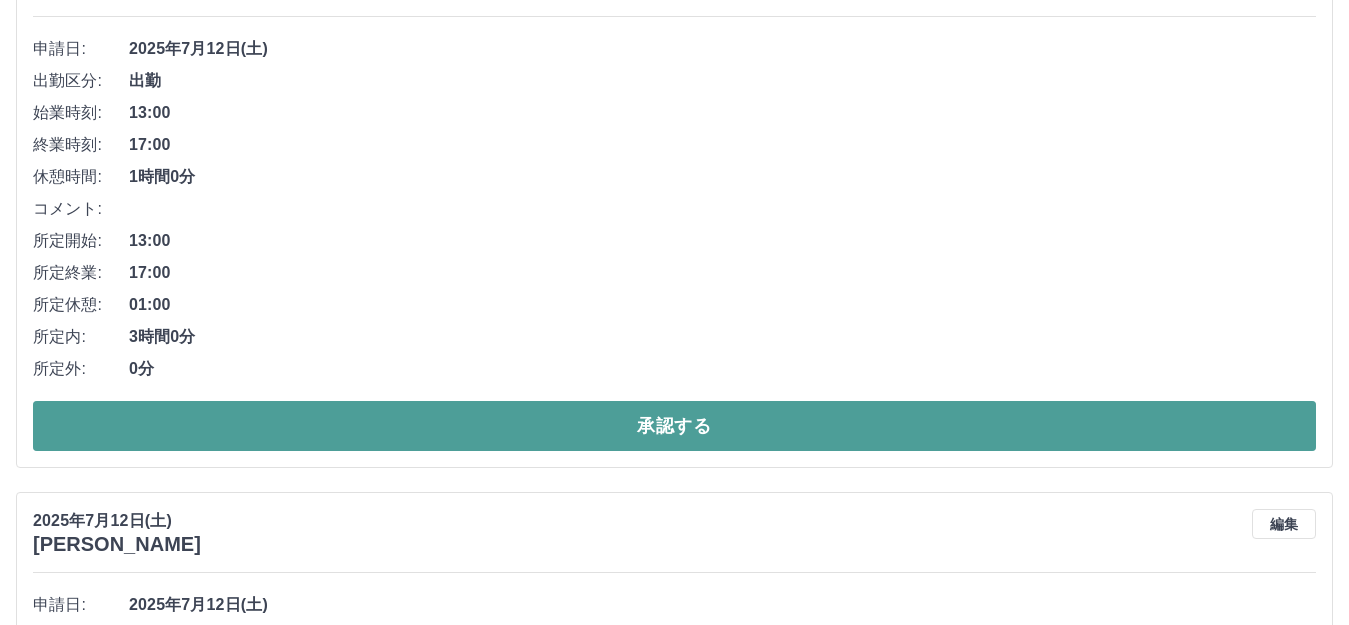 click on "承認する" at bounding box center (674, 426) 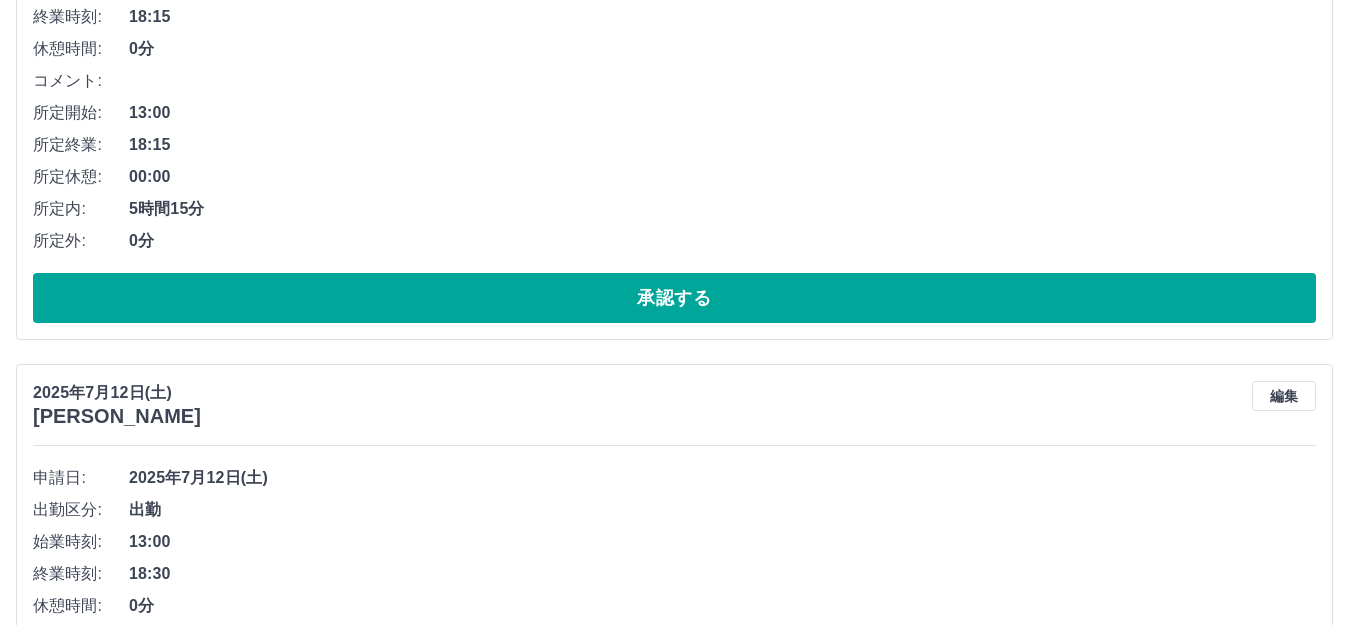 scroll, scrollTop: 800, scrollLeft: 0, axis: vertical 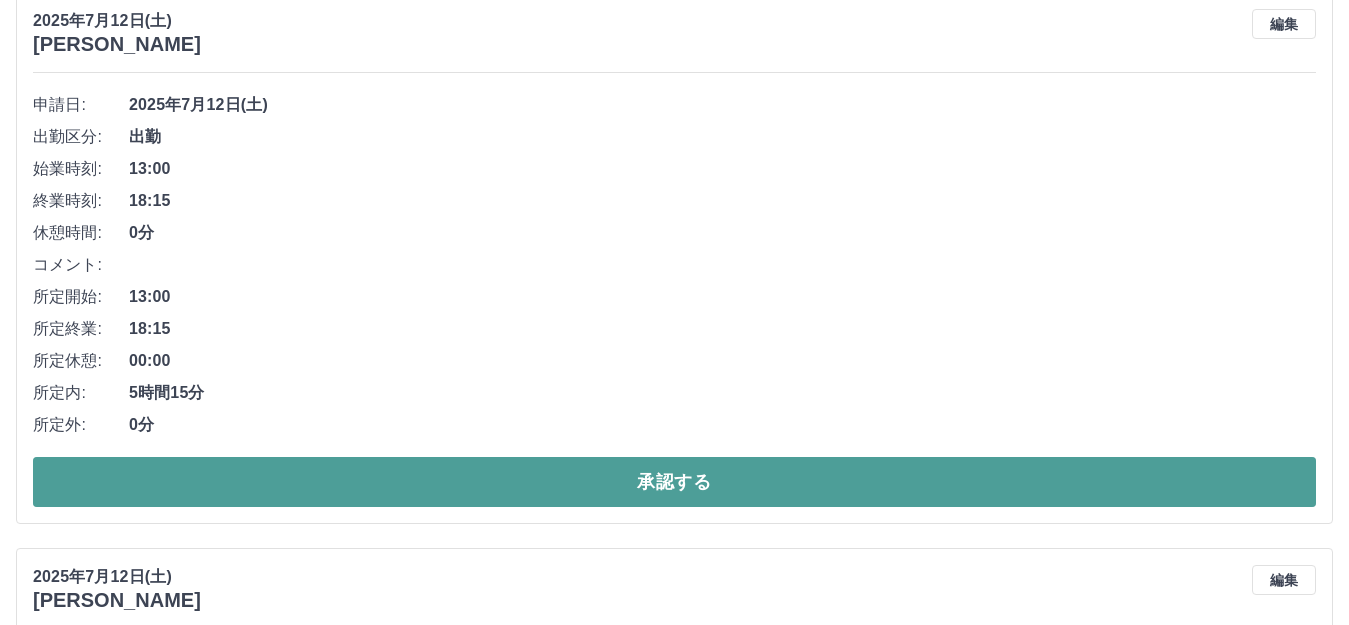 click on "承認する" at bounding box center (674, 482) 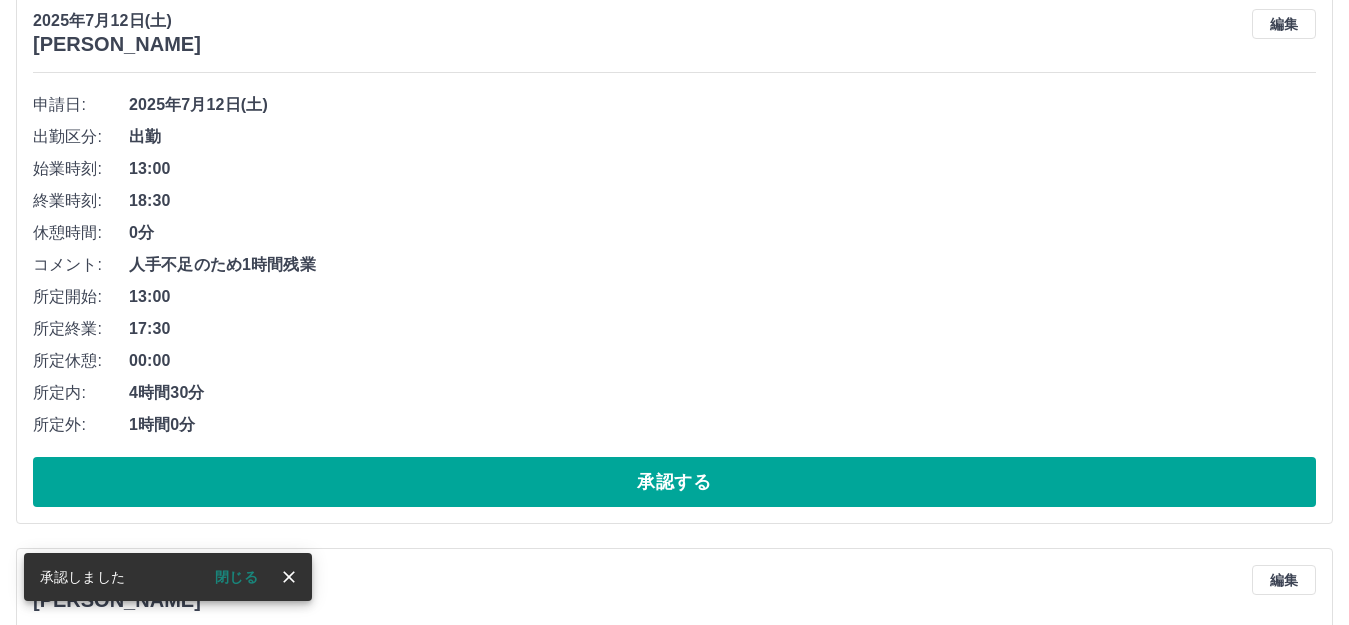 scroll, scrollTop: 244, scrollLeft: 0, axis: vertical 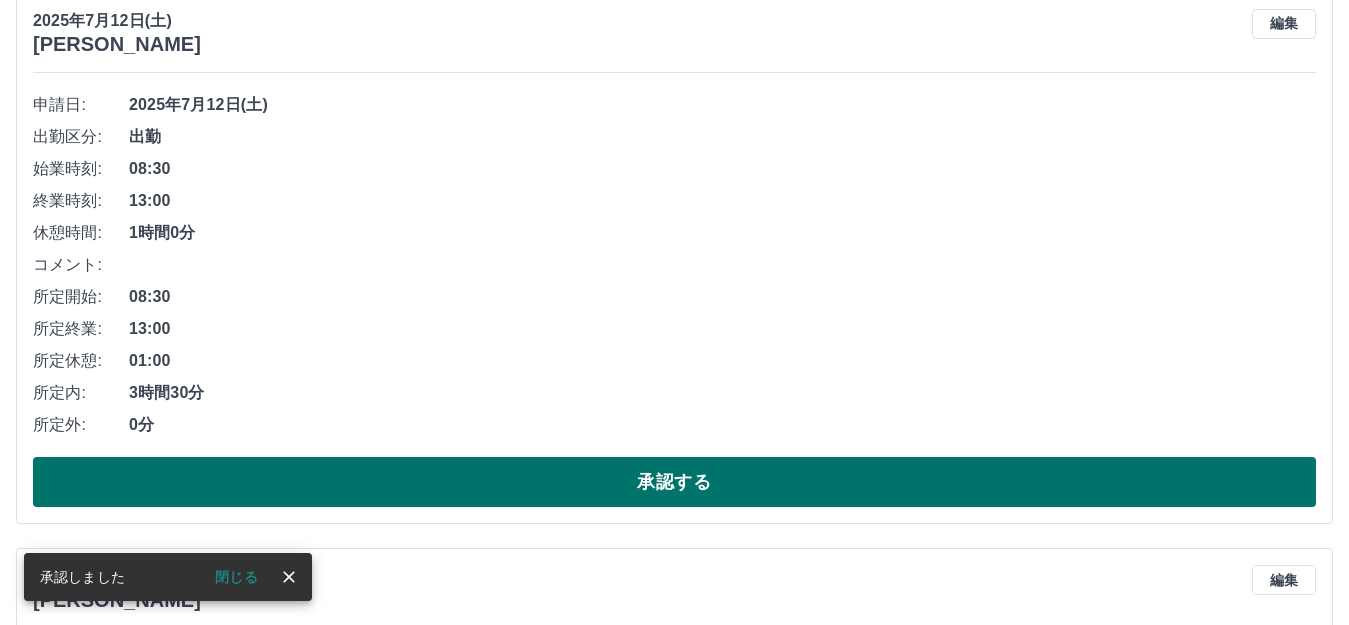 click on "承認する" at bounding box center [674, 482] 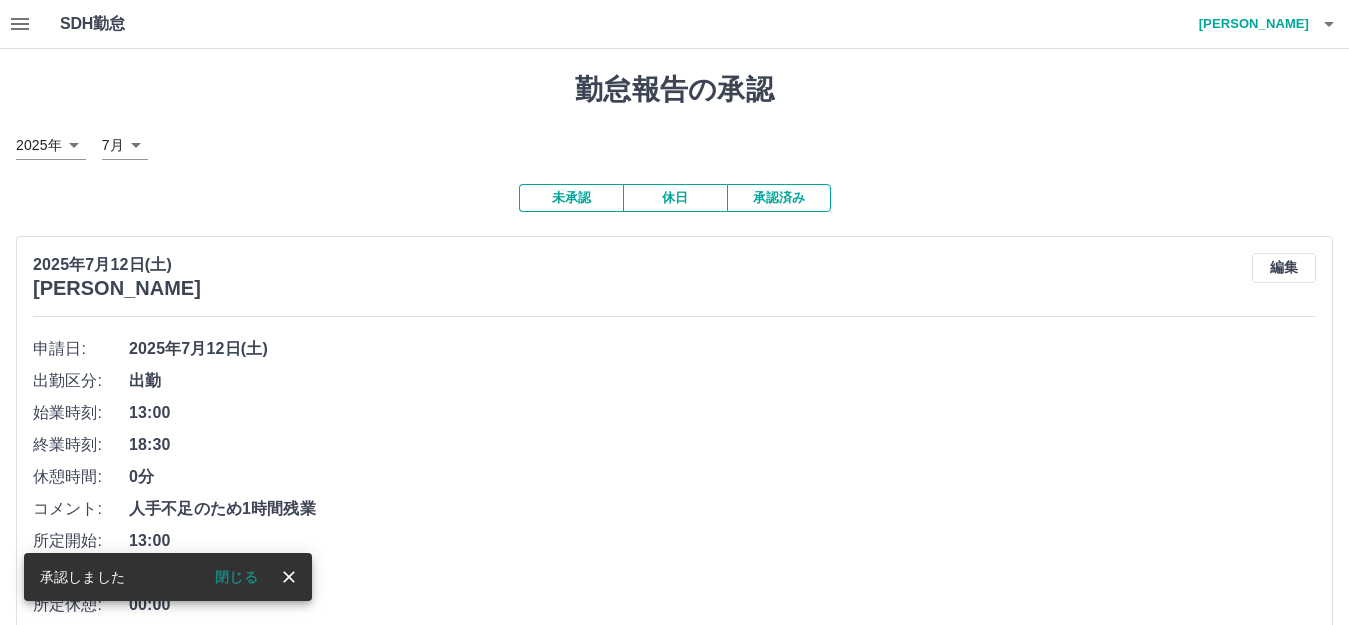 scroll, scrollTop: 100, scrollLeft: 0, axis: vertical 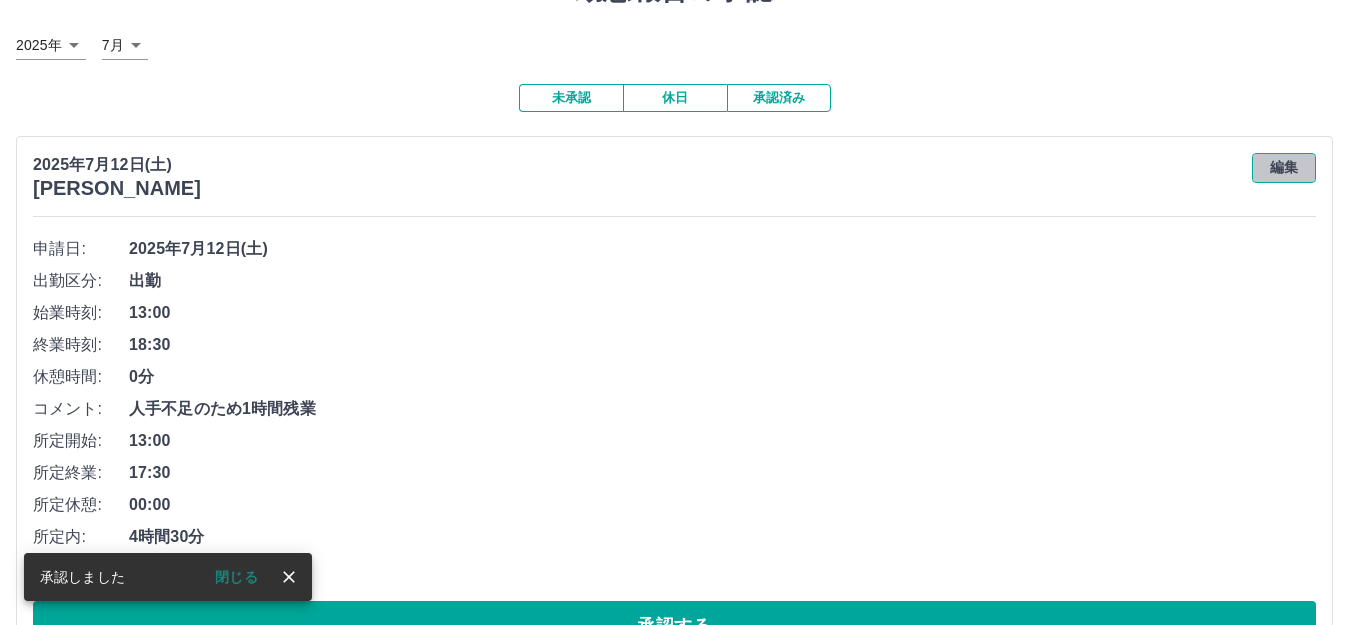 click on "編集" at bounding box center (1284, 168) 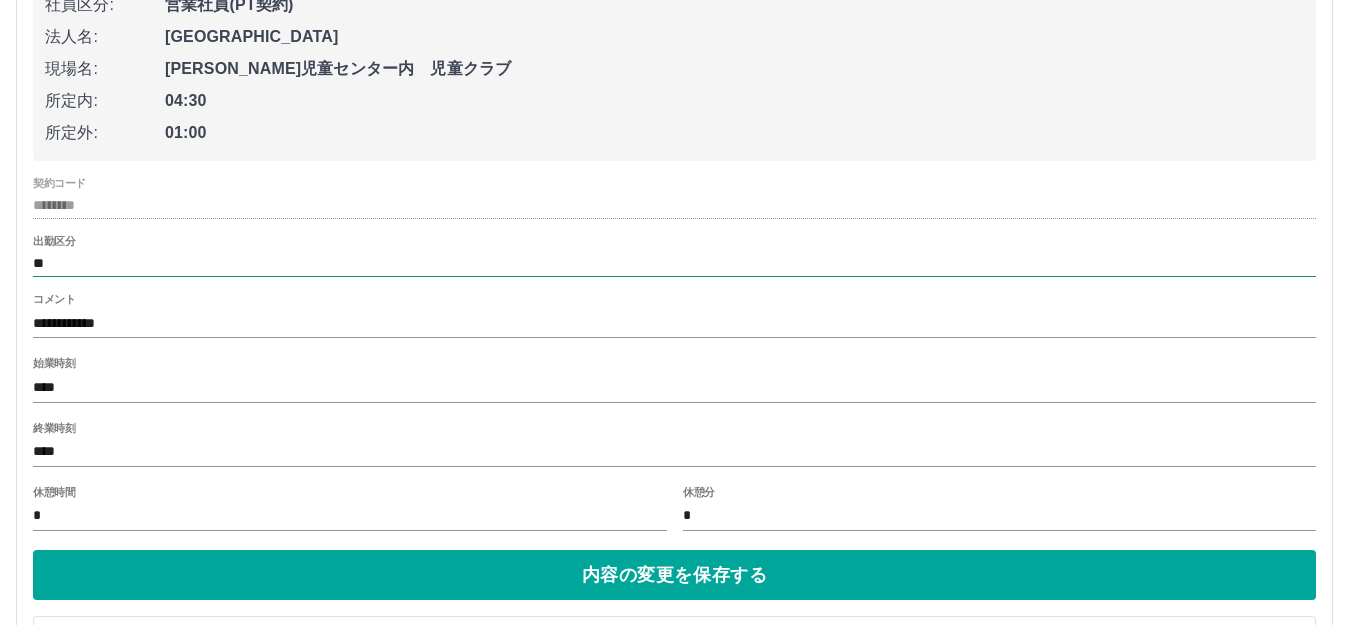 scroll, scrollTop: 400, scrollLeft: 0, axis: vertical 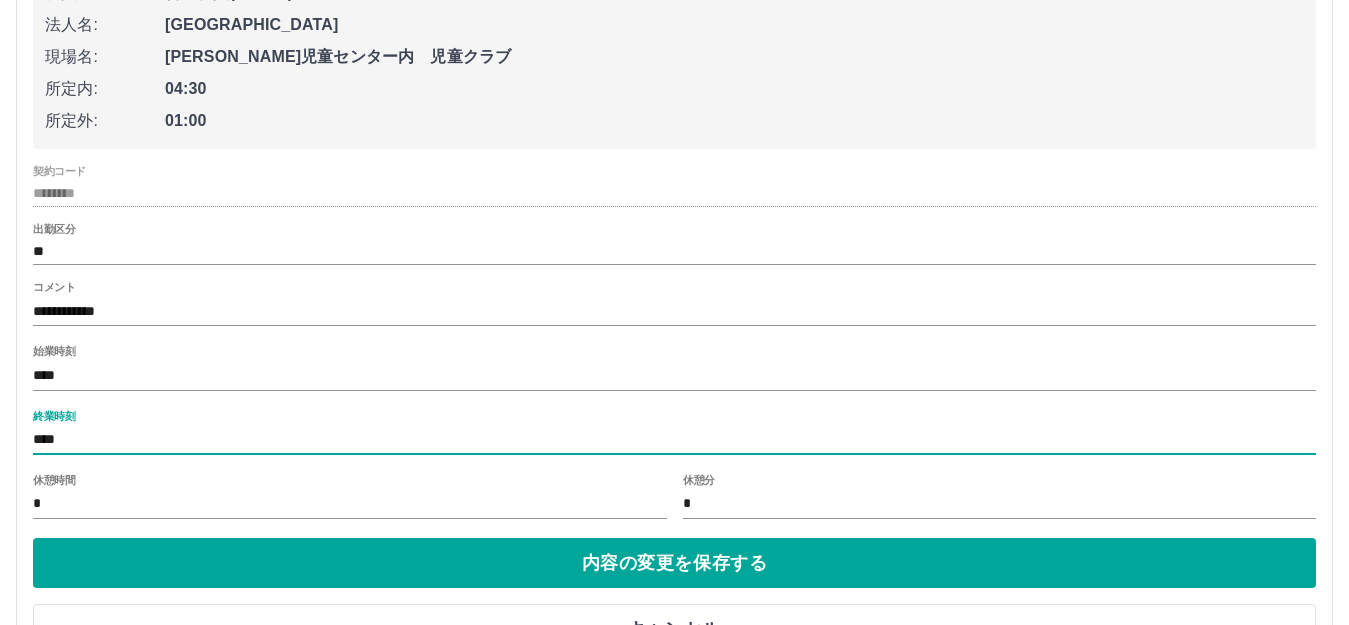 click on "****" at bounding box center [674, 440] 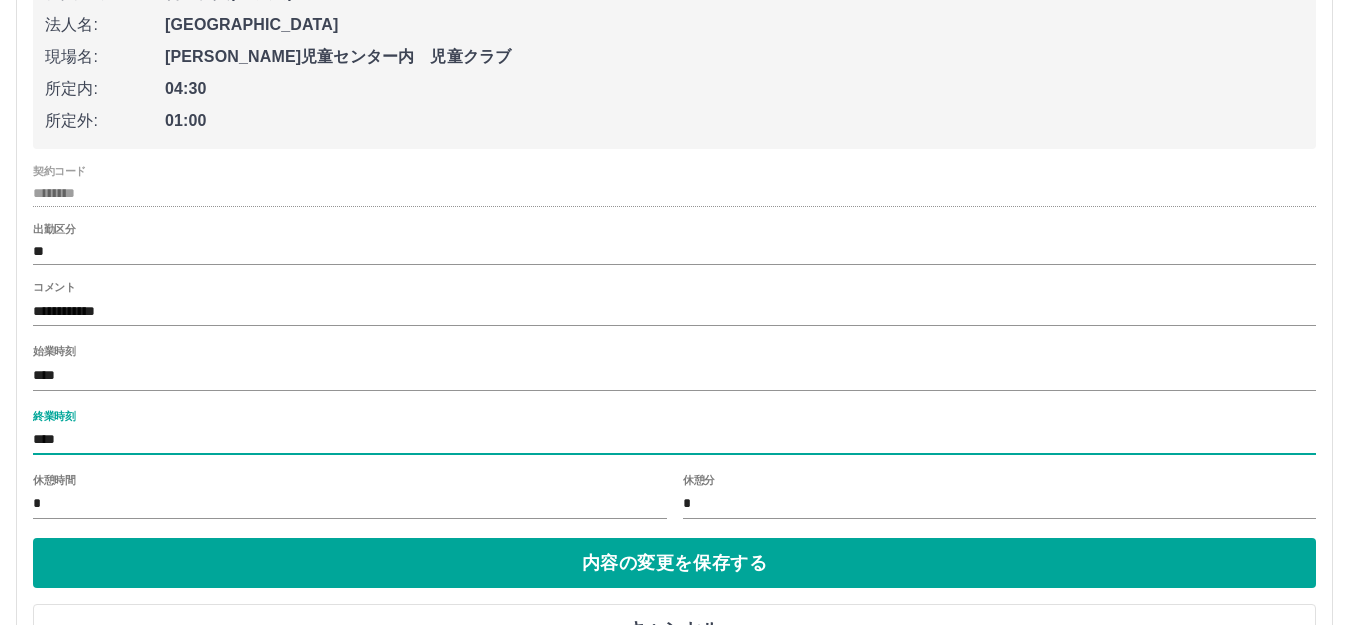 type on "****" 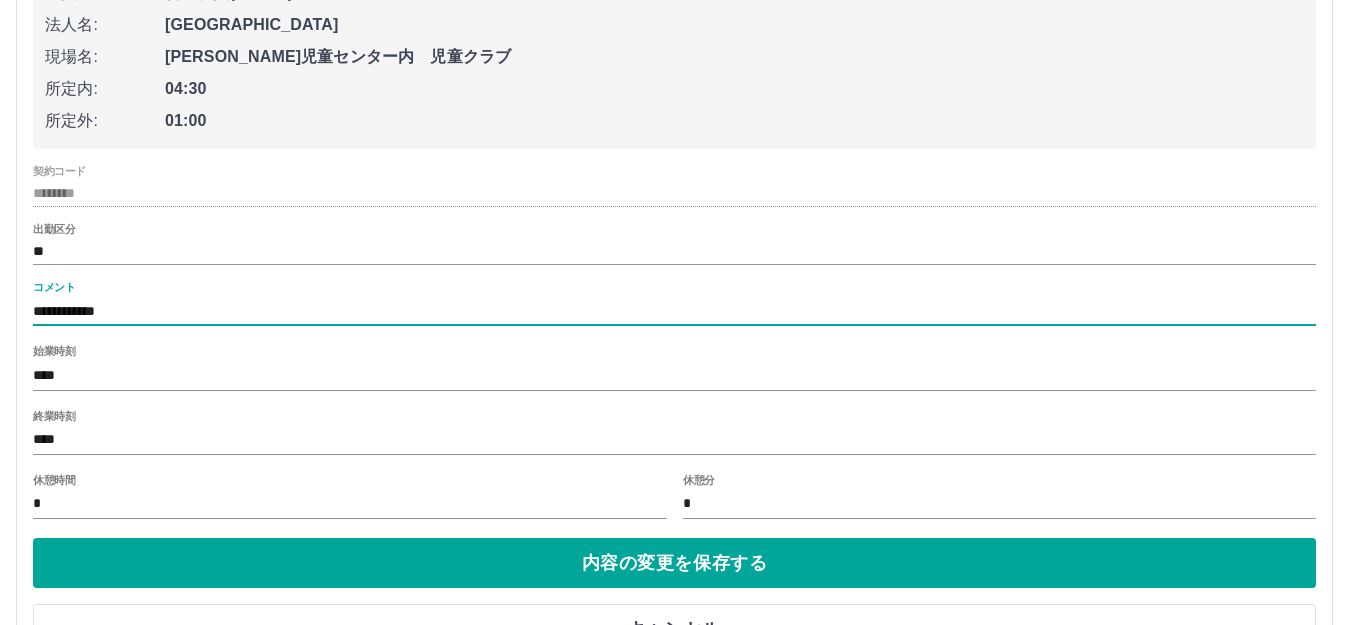 click on "**********" at bounding box center [674, 311] 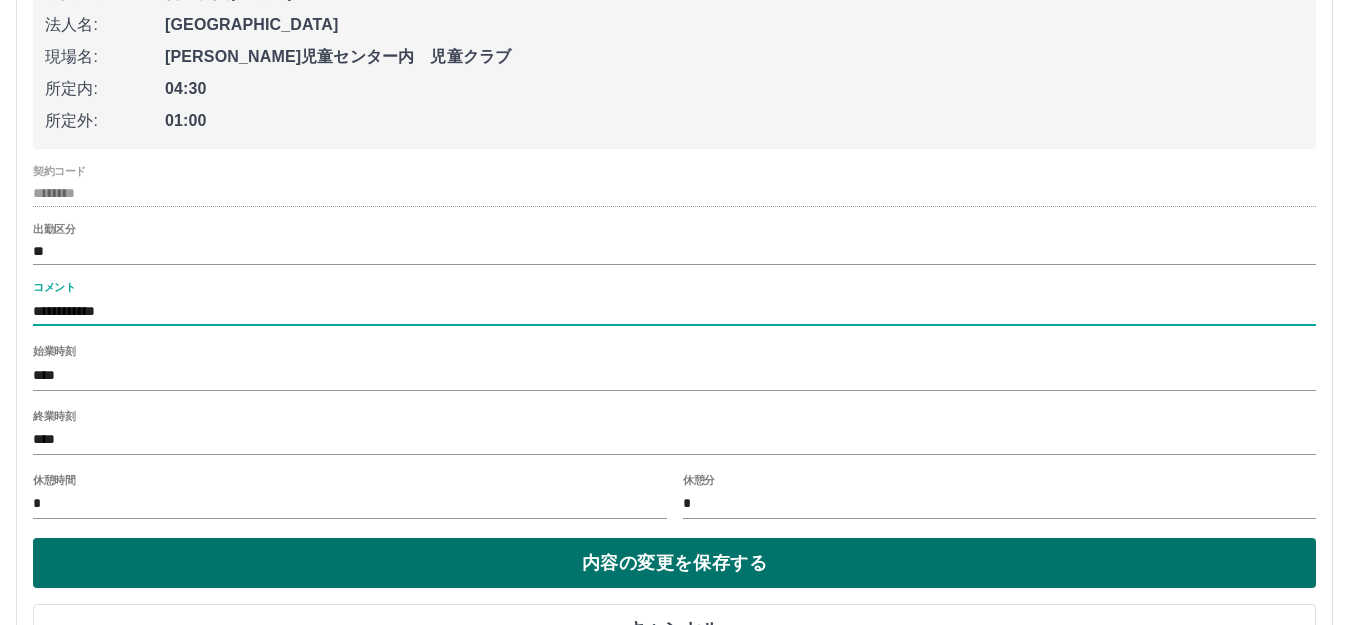 type on "**********" 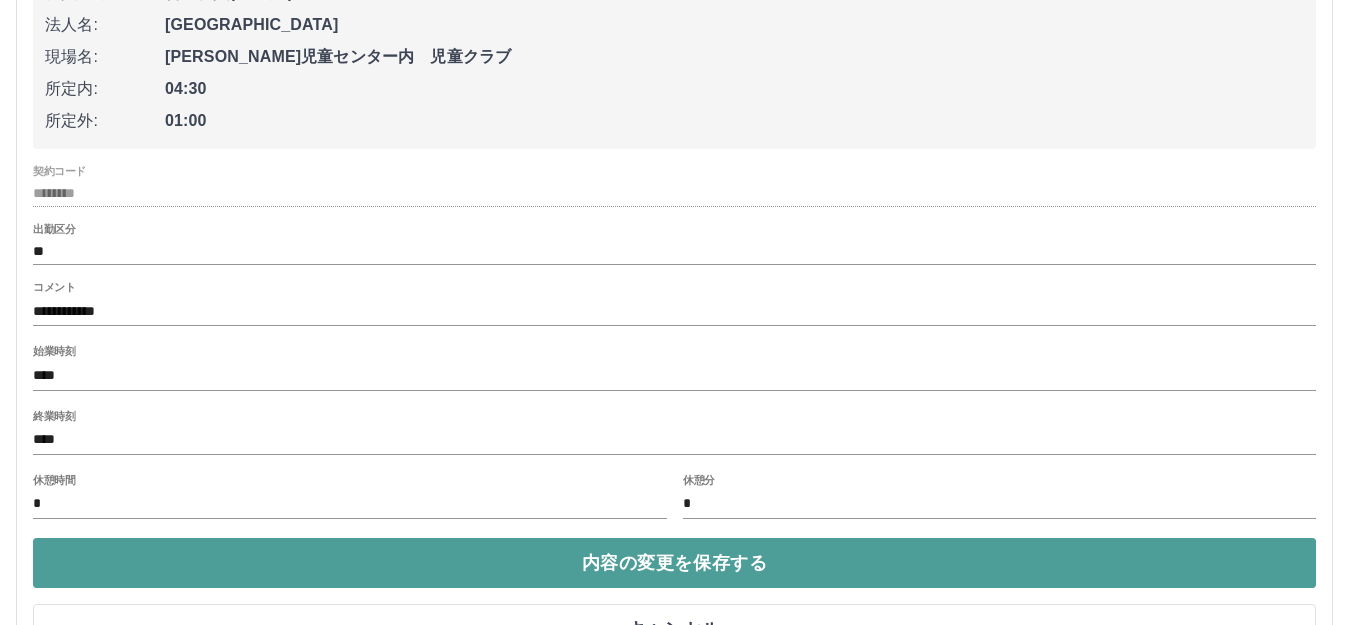 click on "内容の変更を保存する" at bounding box center [674, 563] 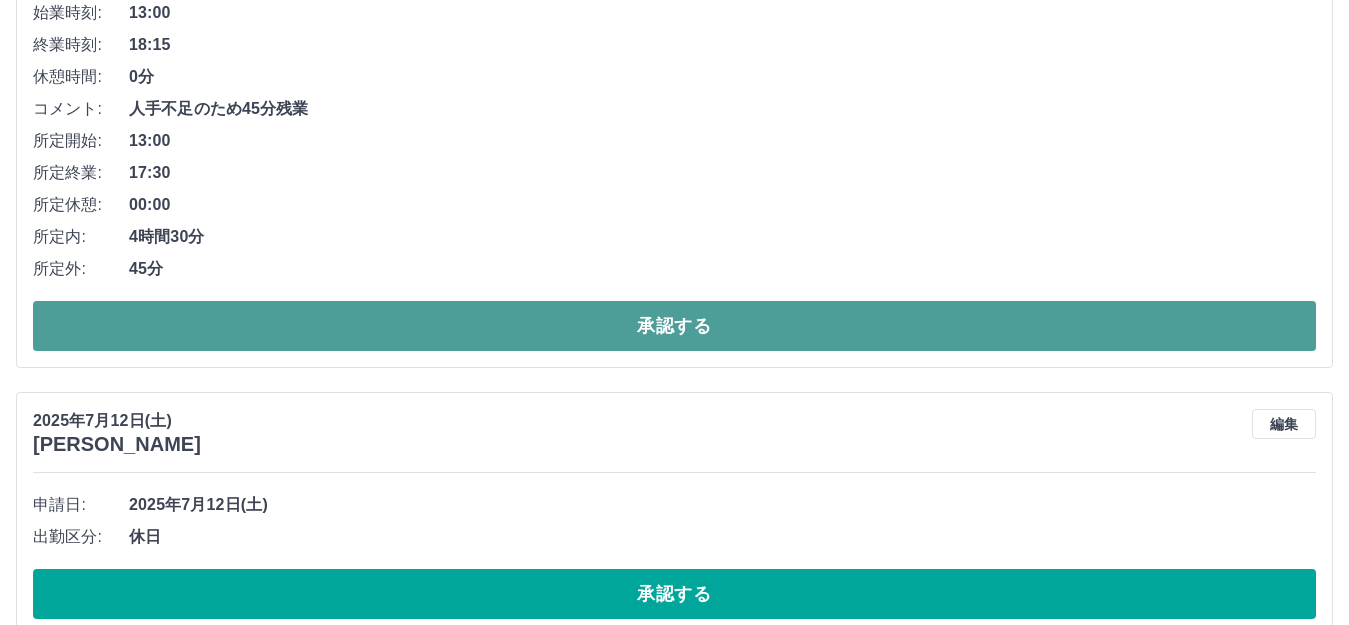 click on "承認する" at bounding box center [674, 326] 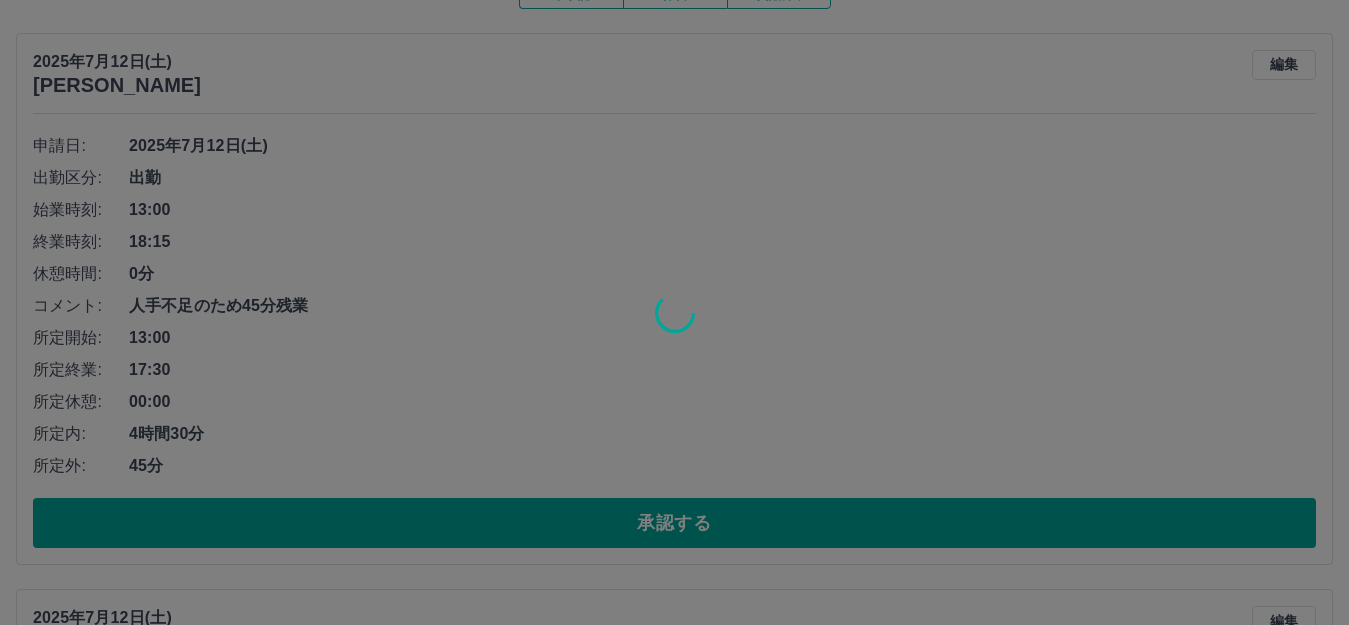 scroll, scrollTop: 200, scrollLeft: 0, axis: vertical 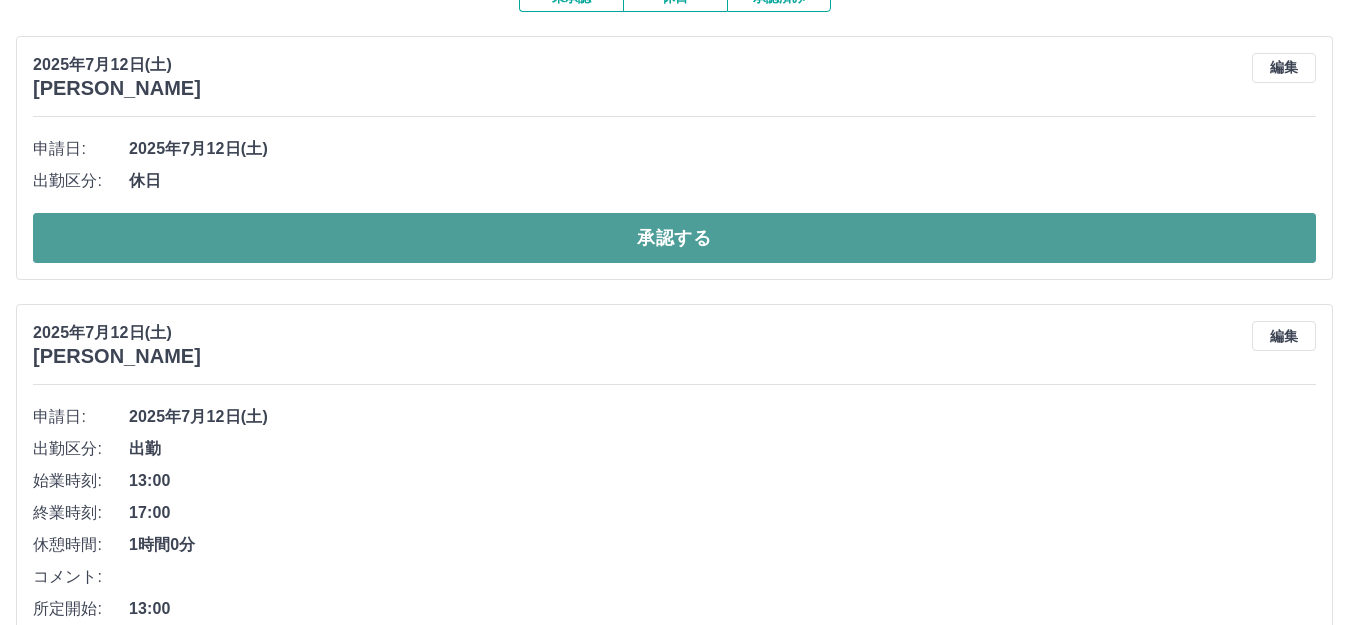 click on "承認する" at bounding box center [674, 238] 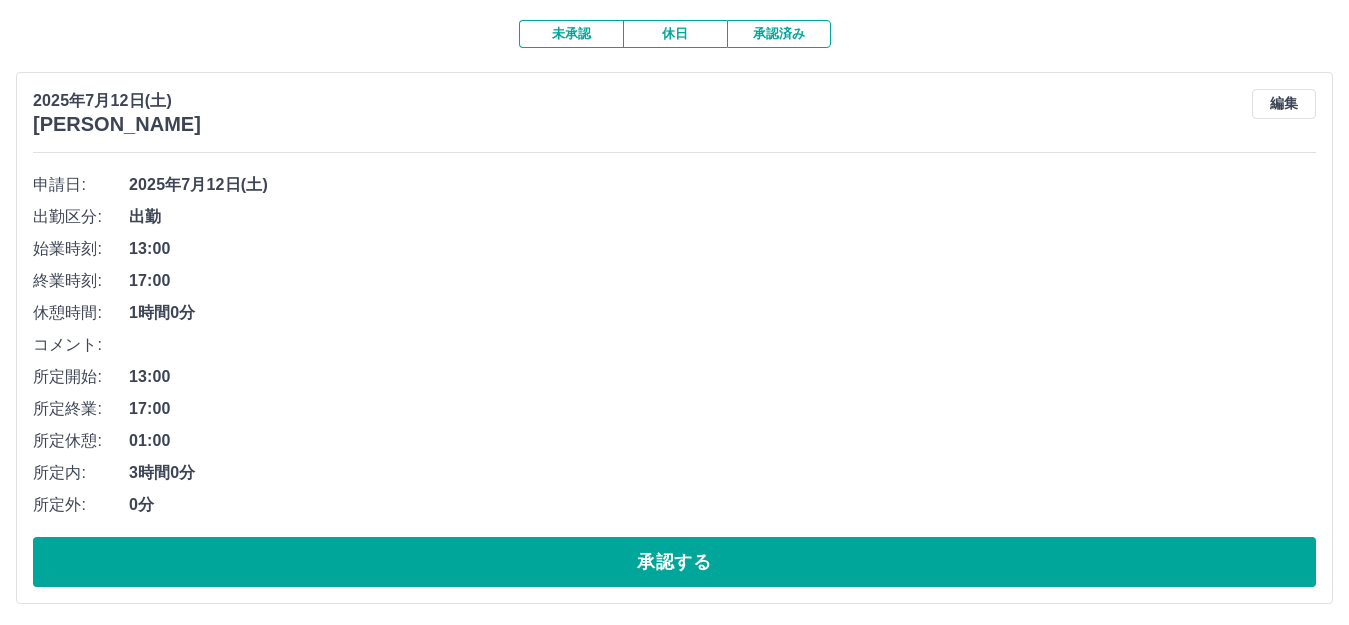 scroll, scrollTop: 200, scrollLeft: 0, axis: vertical 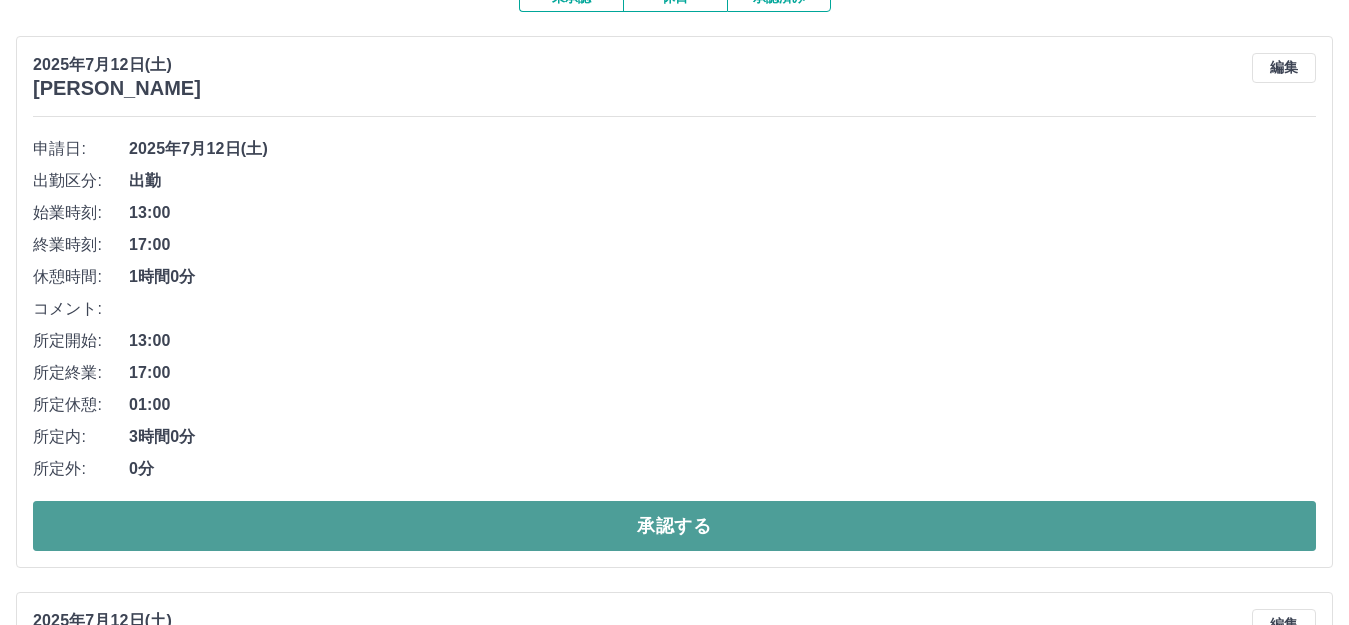 click on "承認する" at bounding box center (674, 526) 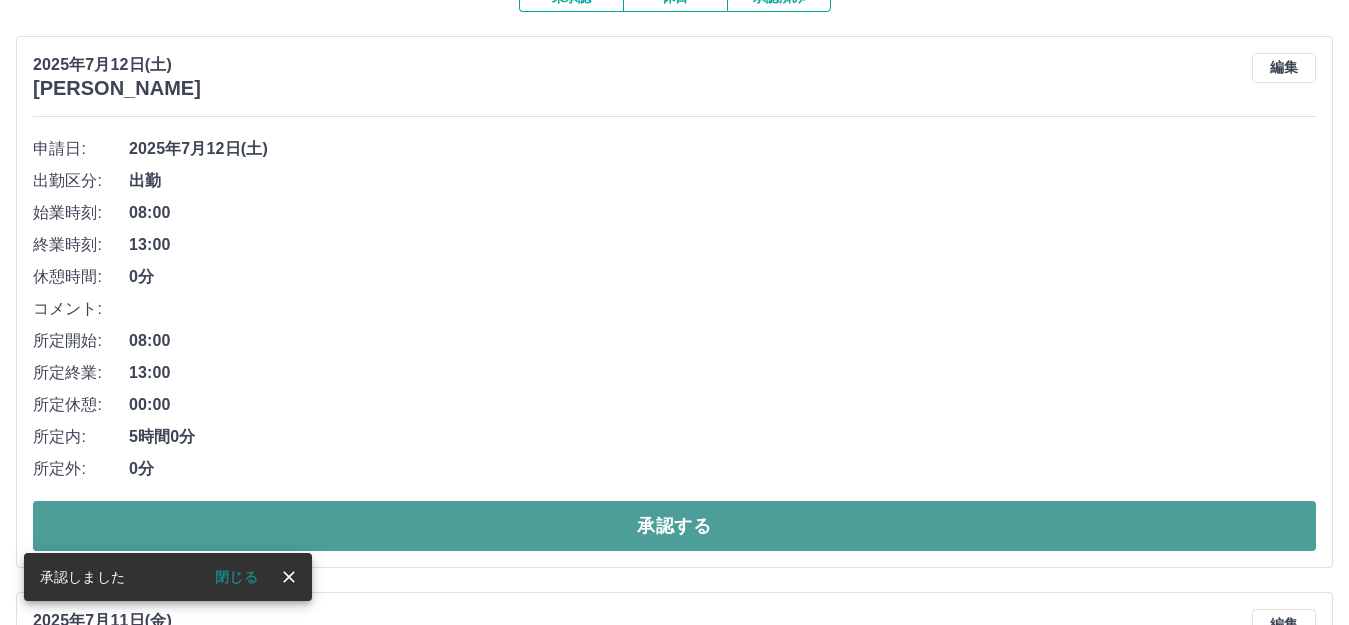 click on "承認する" at bounding box center (674, 526) 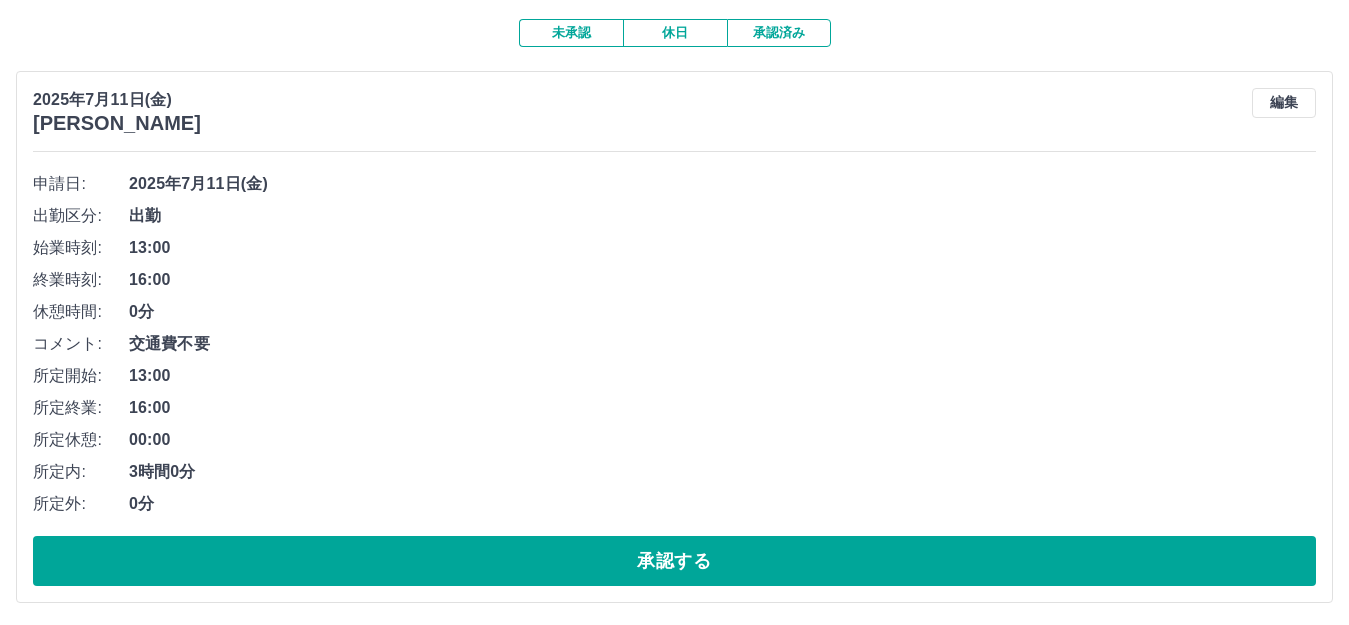 scroll, scrollTop: 200, scrollLeft: 0, axis: vertical 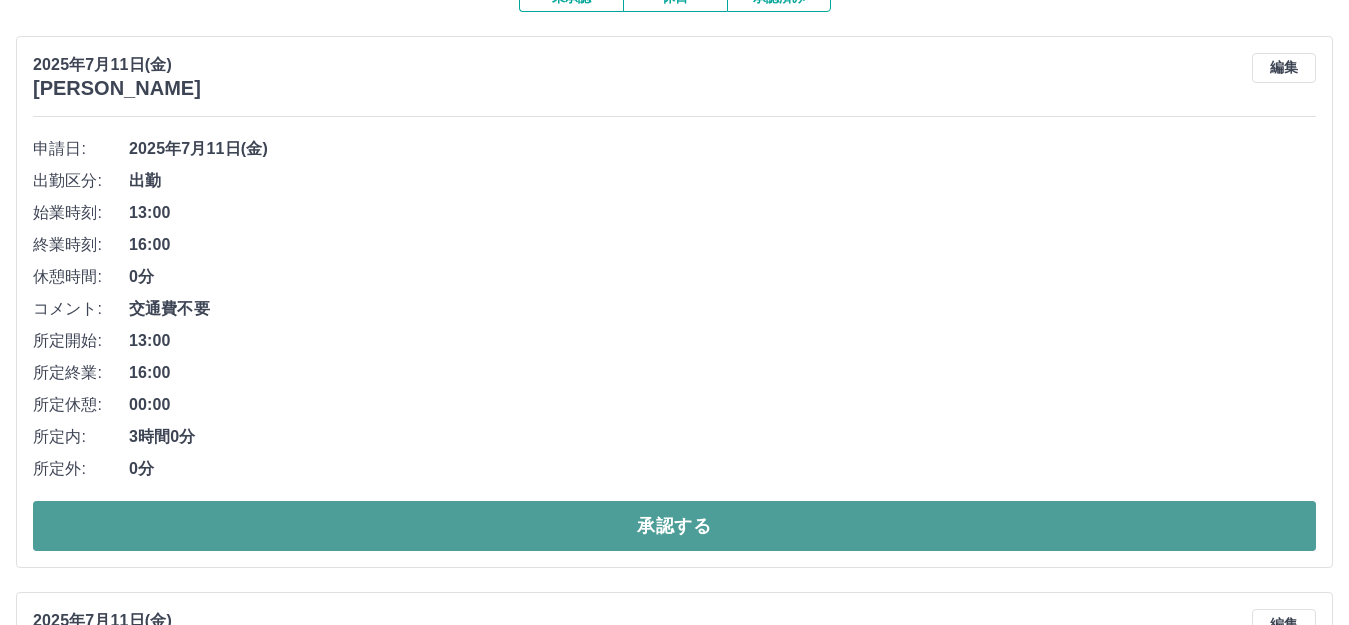 click on "承認する" at bounding box center (674, 526) 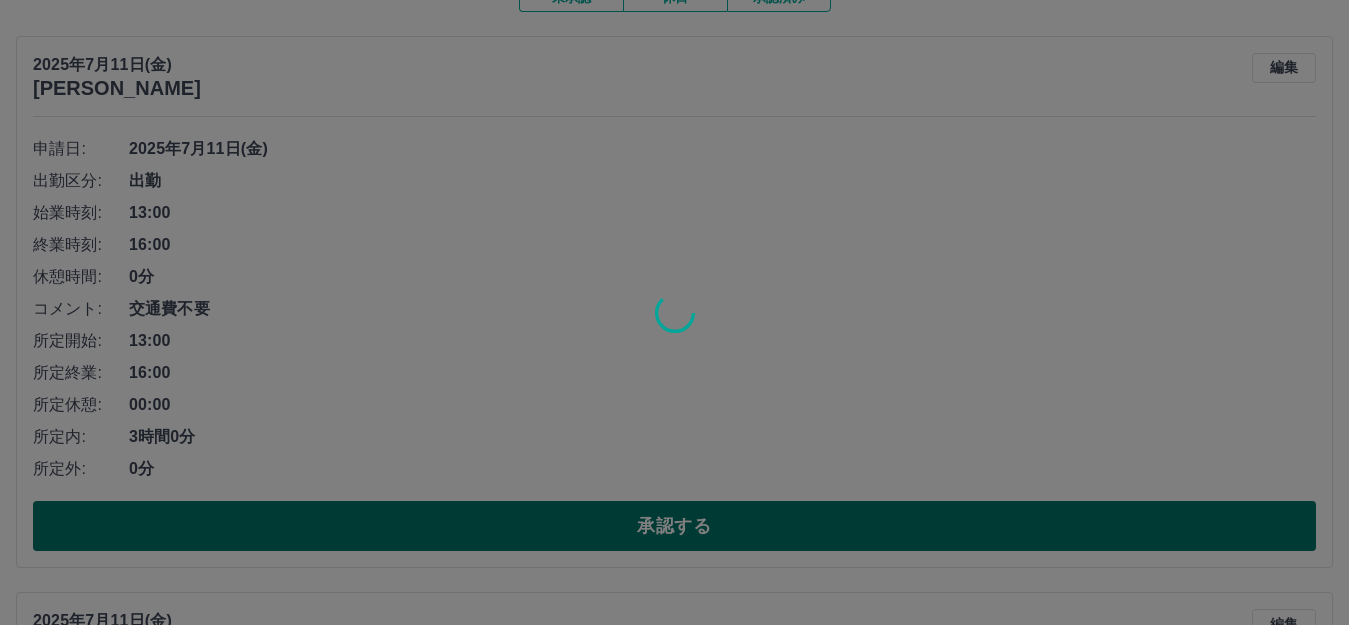 scroll, scrollTop: 169, scrollLeft: 0, axis: vertical 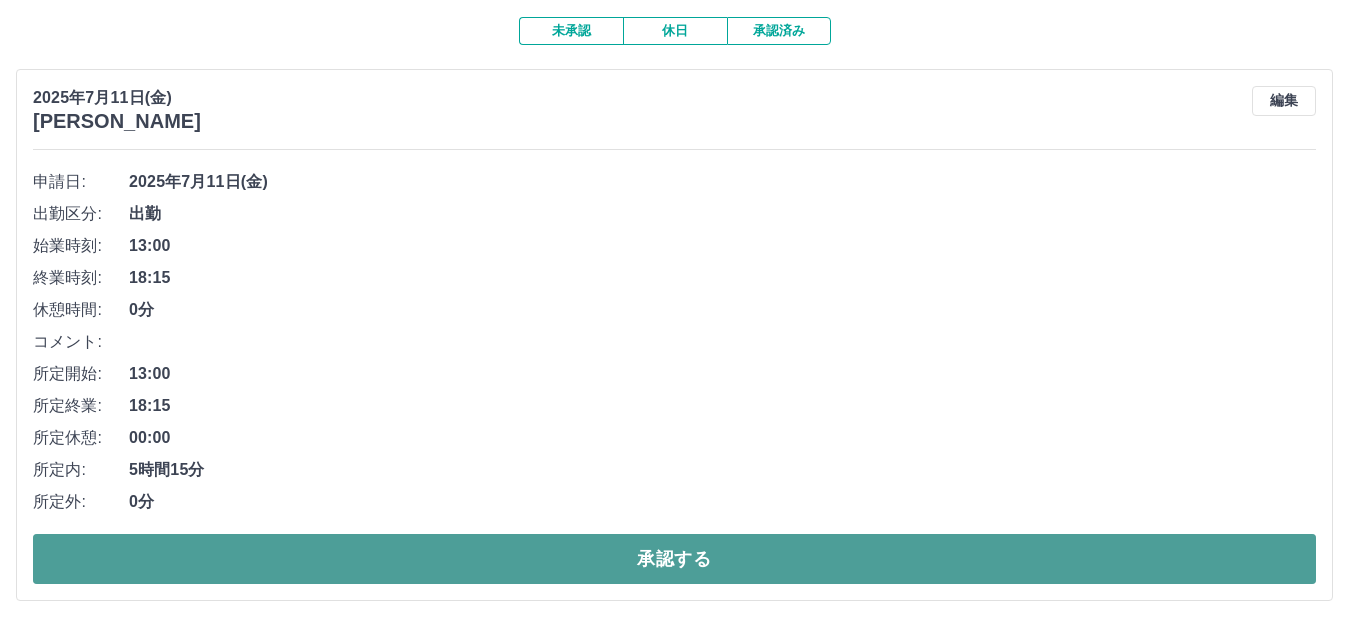 click on "承認する" at bounding box center (674, 559) 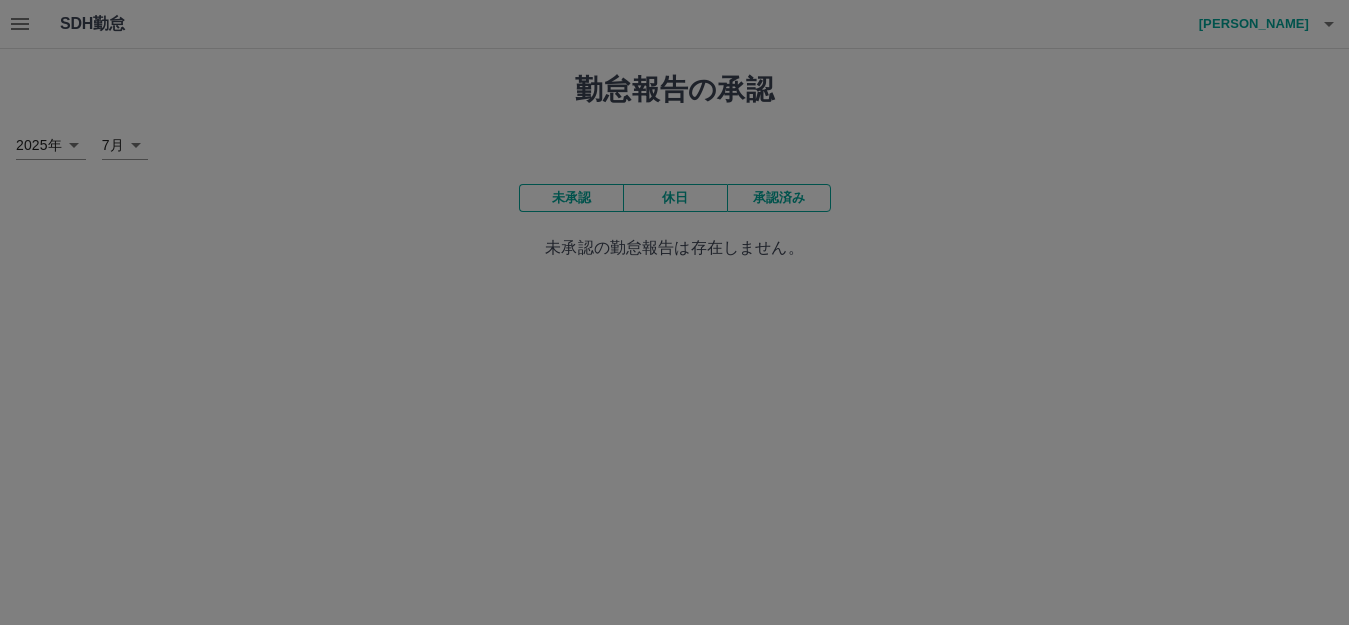 scroll, scrollTop: 0, scrollLeft: 0, axis: both 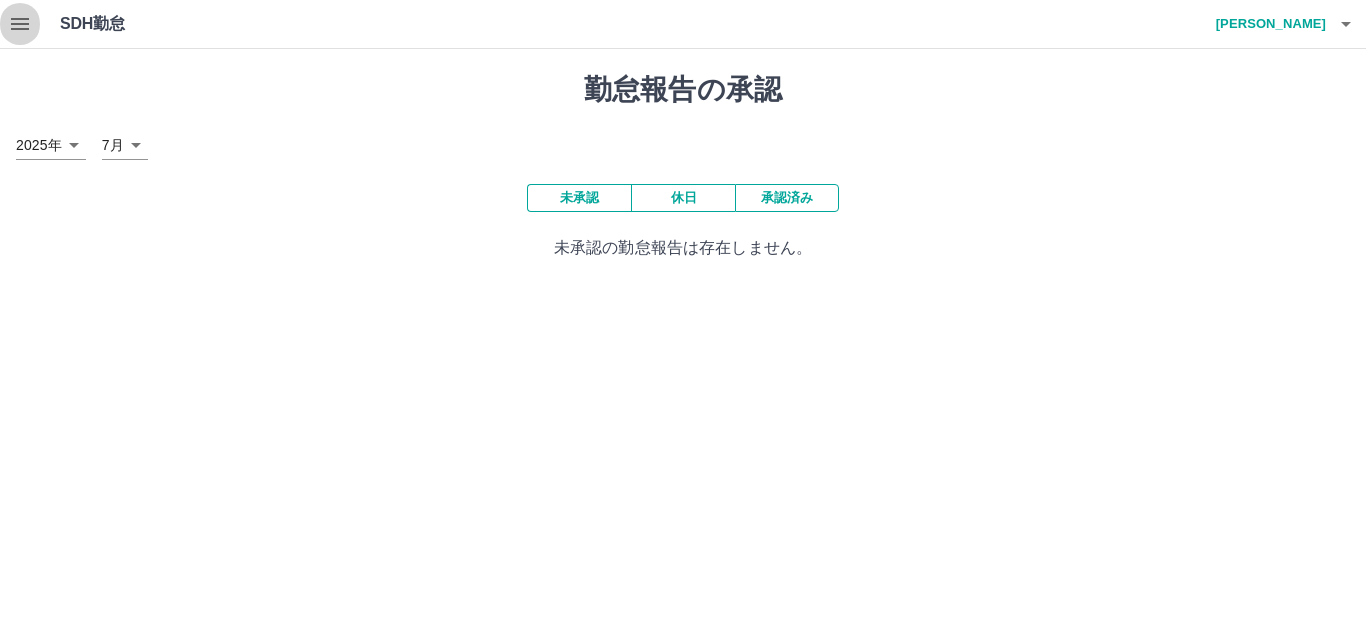 click 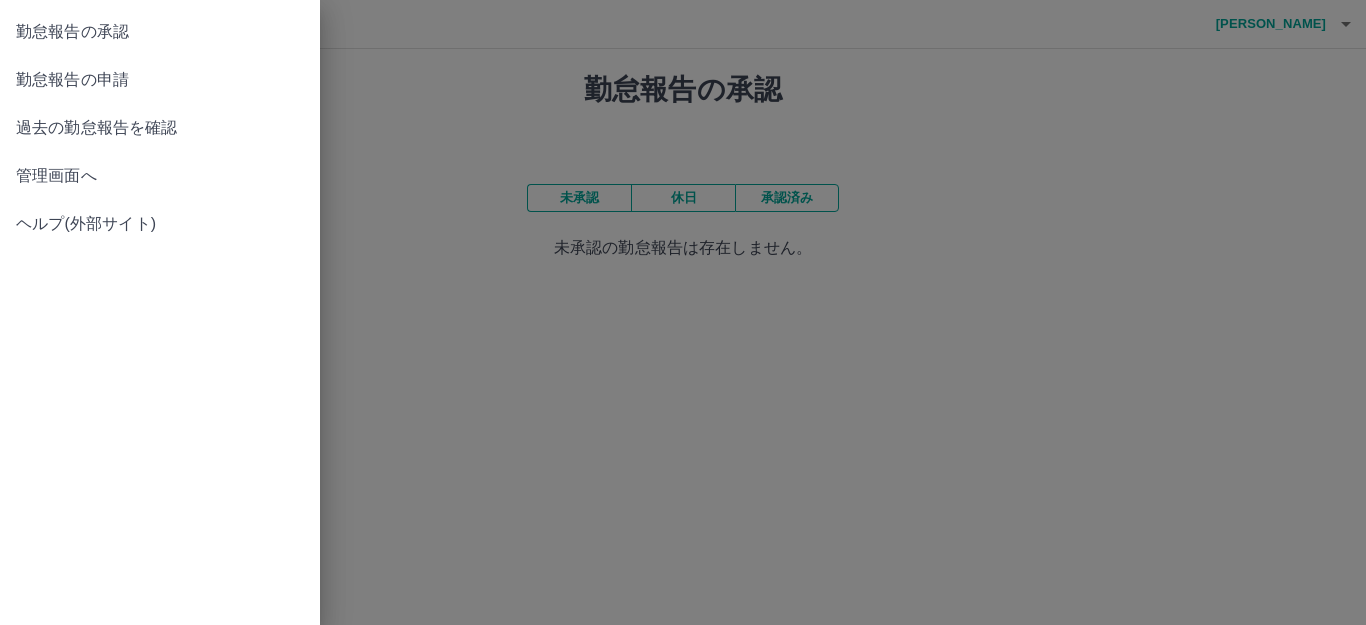 click on "勤怠報告の申請" at bounding box center [160, 80] 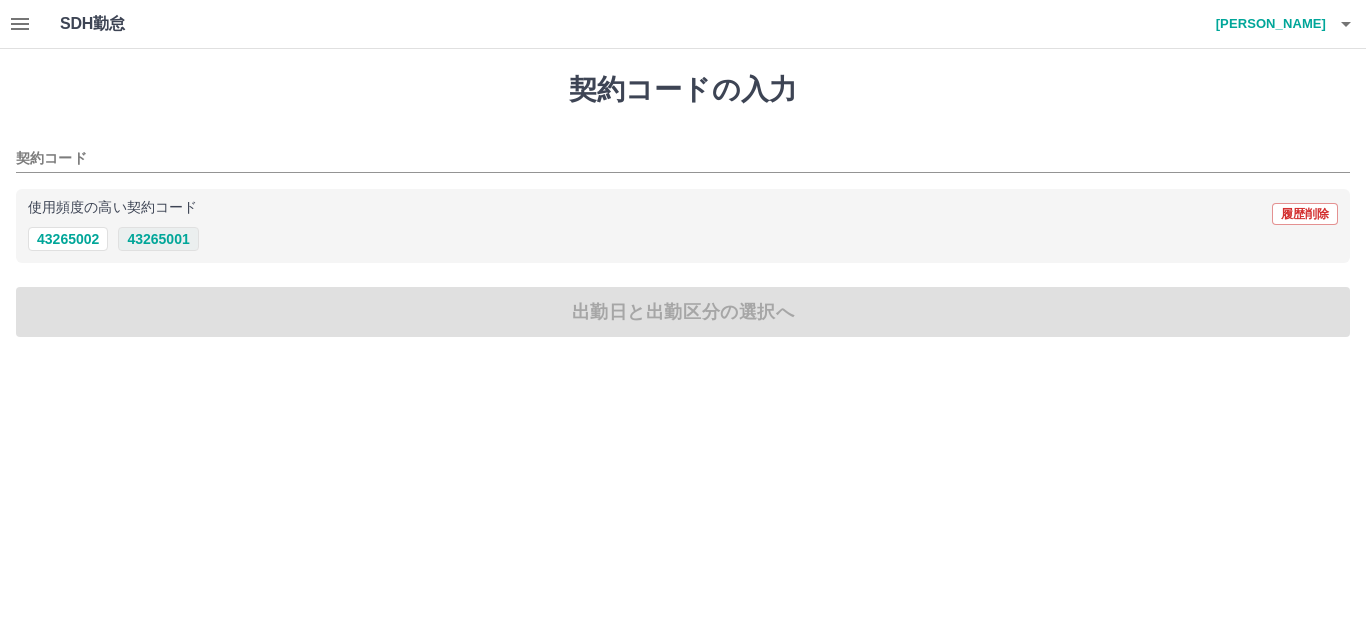 click on "43265001" at bounding box center [158, 239] 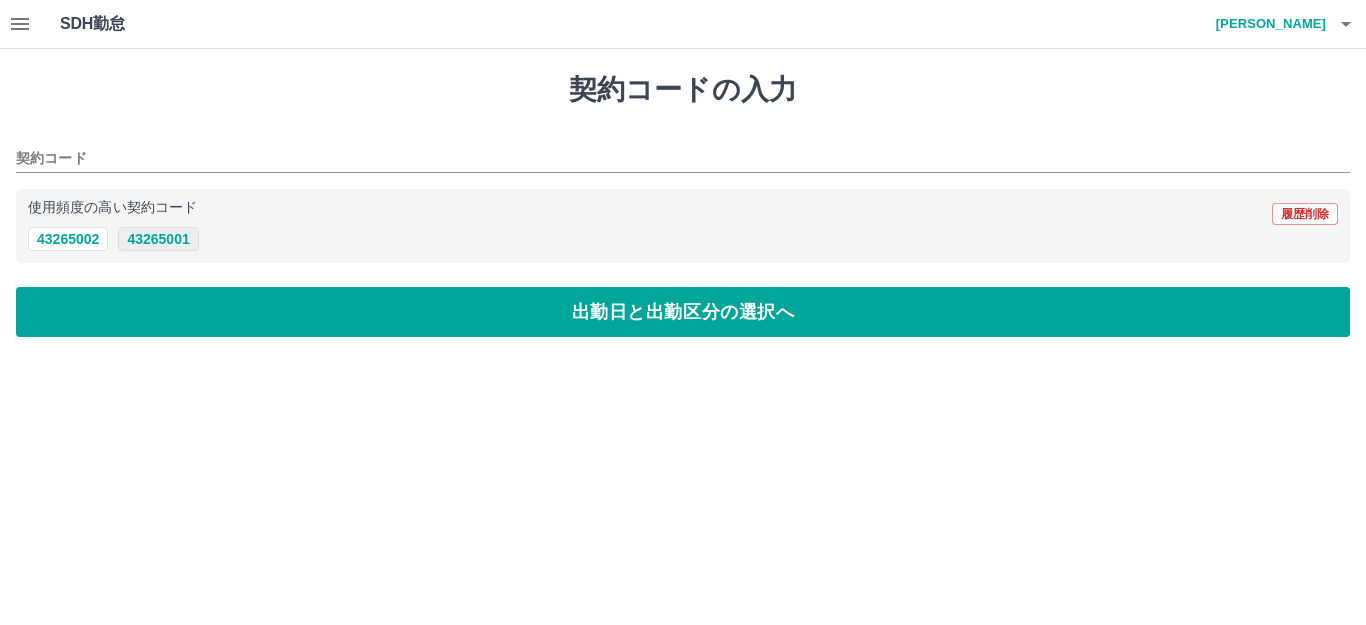 type on "********" 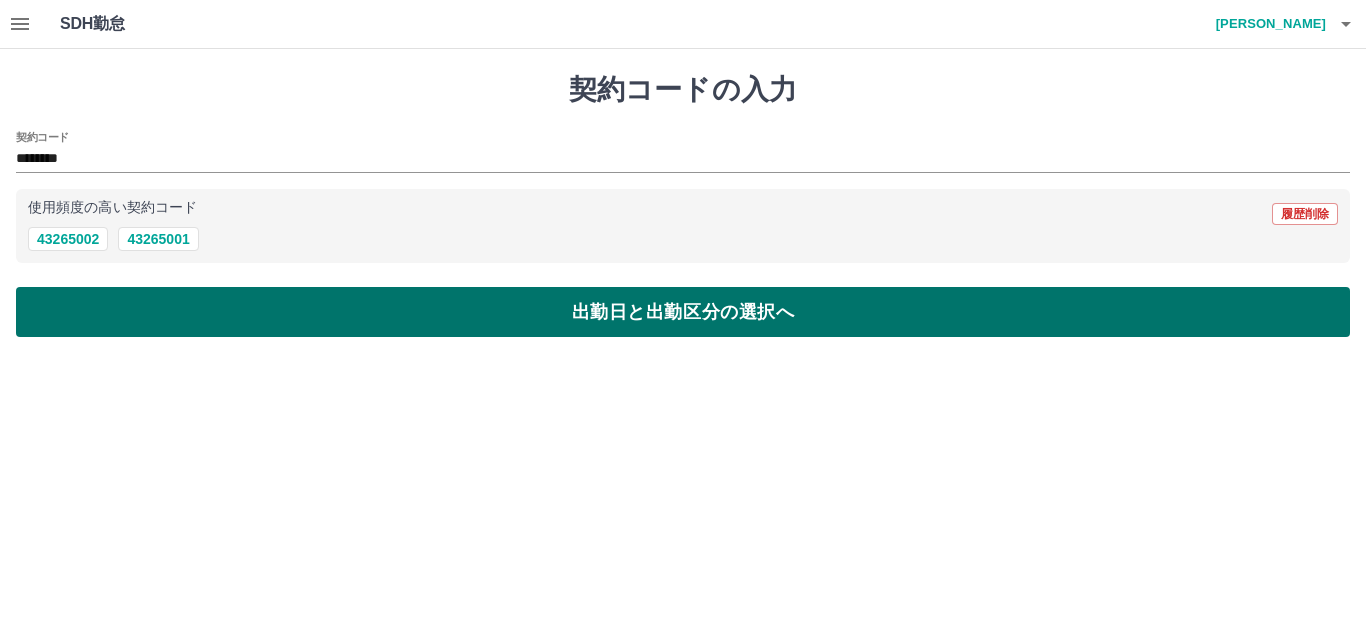 click on "出勤日と出勤区分の選択へ" at bounding box center [683, 312] 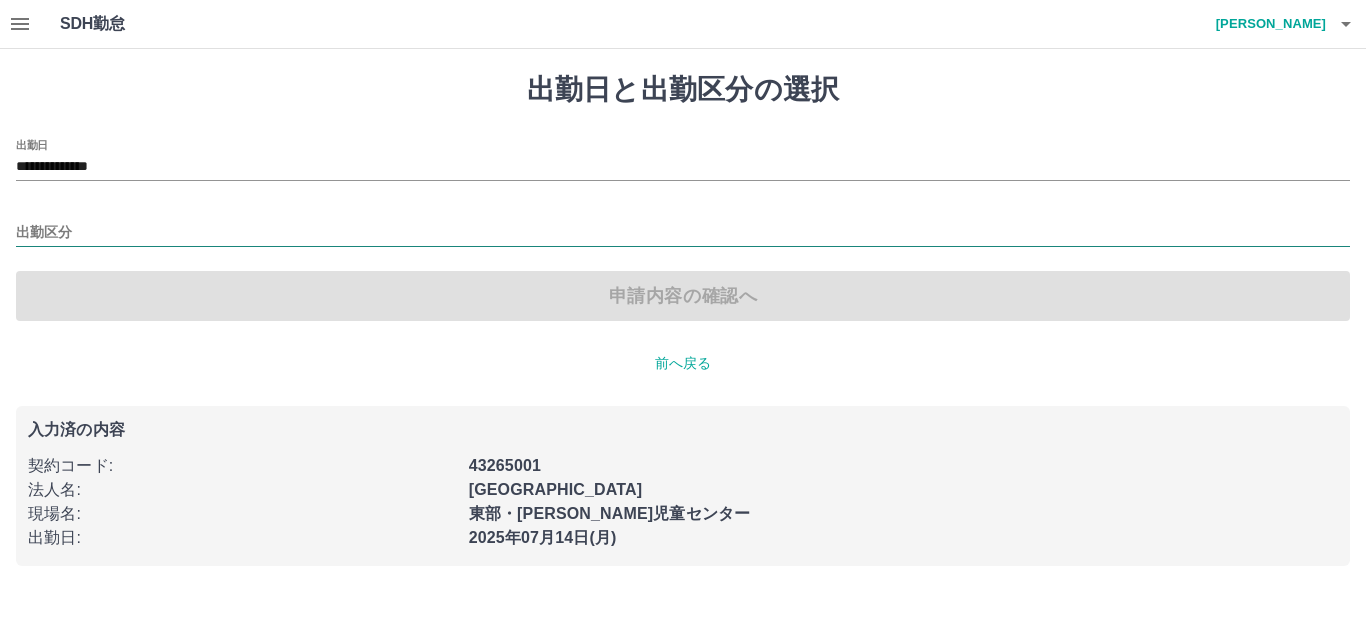 drag, startPoint x: 97, startPoint y: 239, endPoint x: 109, endPoint y: 239, distance: 12 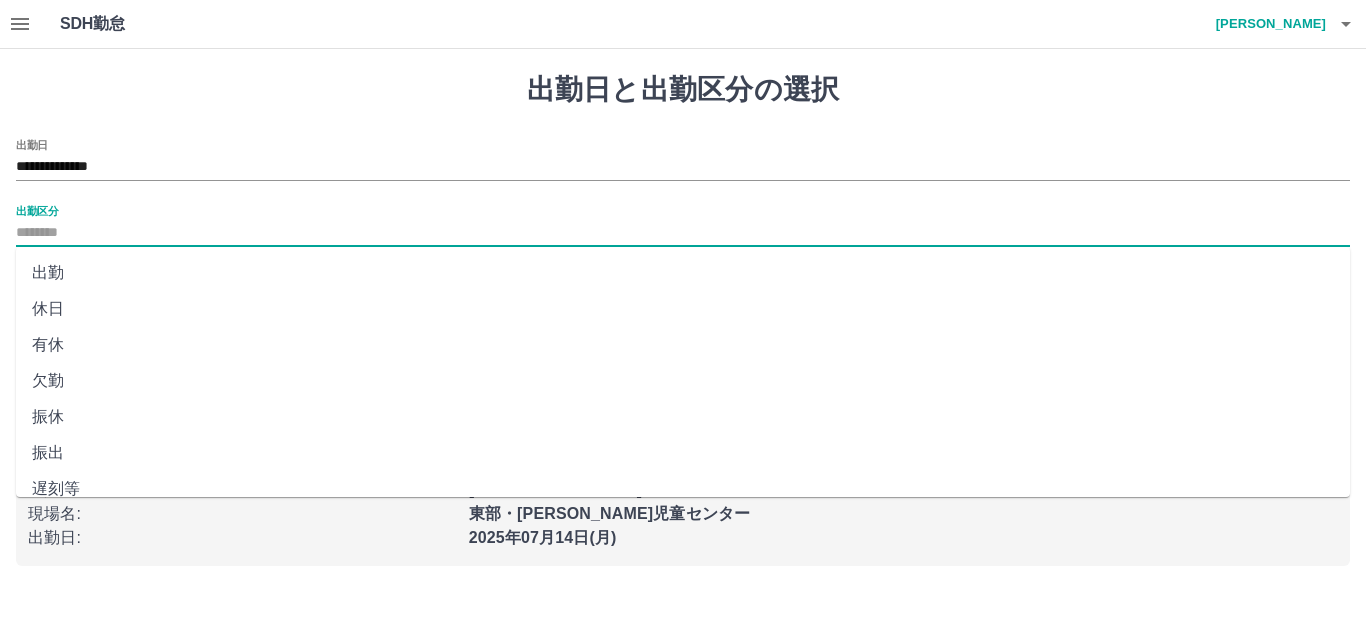 click on "出勤" at bounding box center (683, 273) 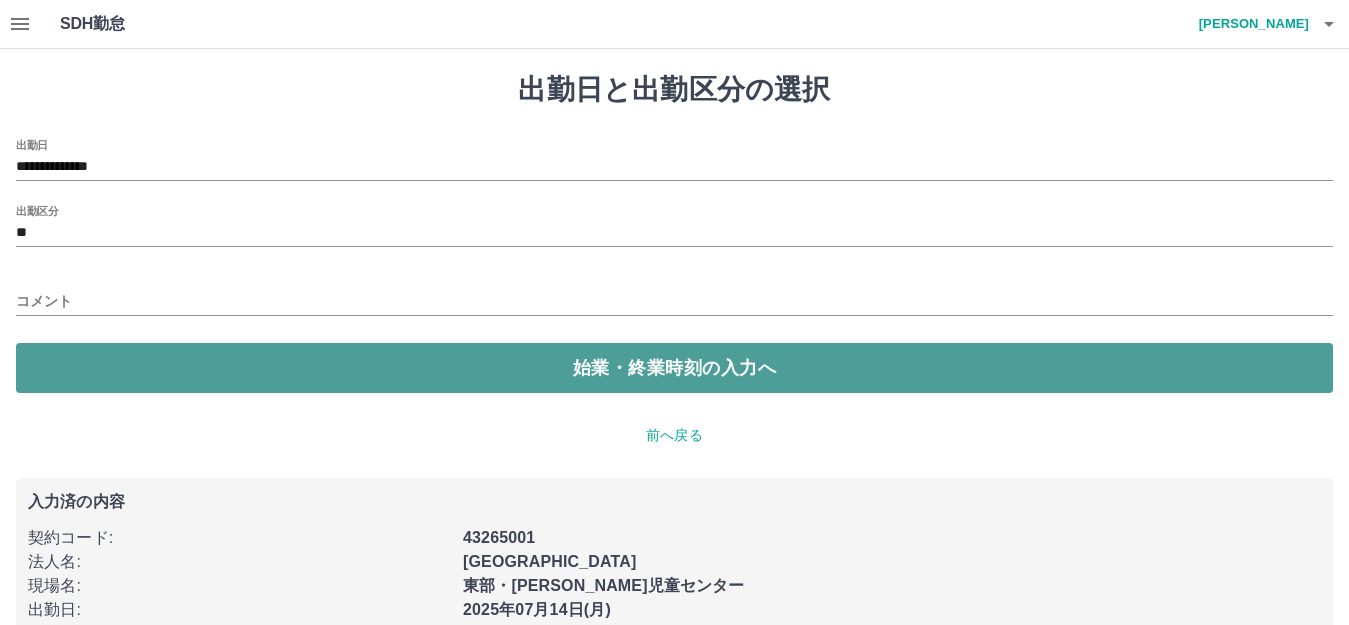 click on "始業・終業時刻の入力へ" at bounding box center (674, 368) 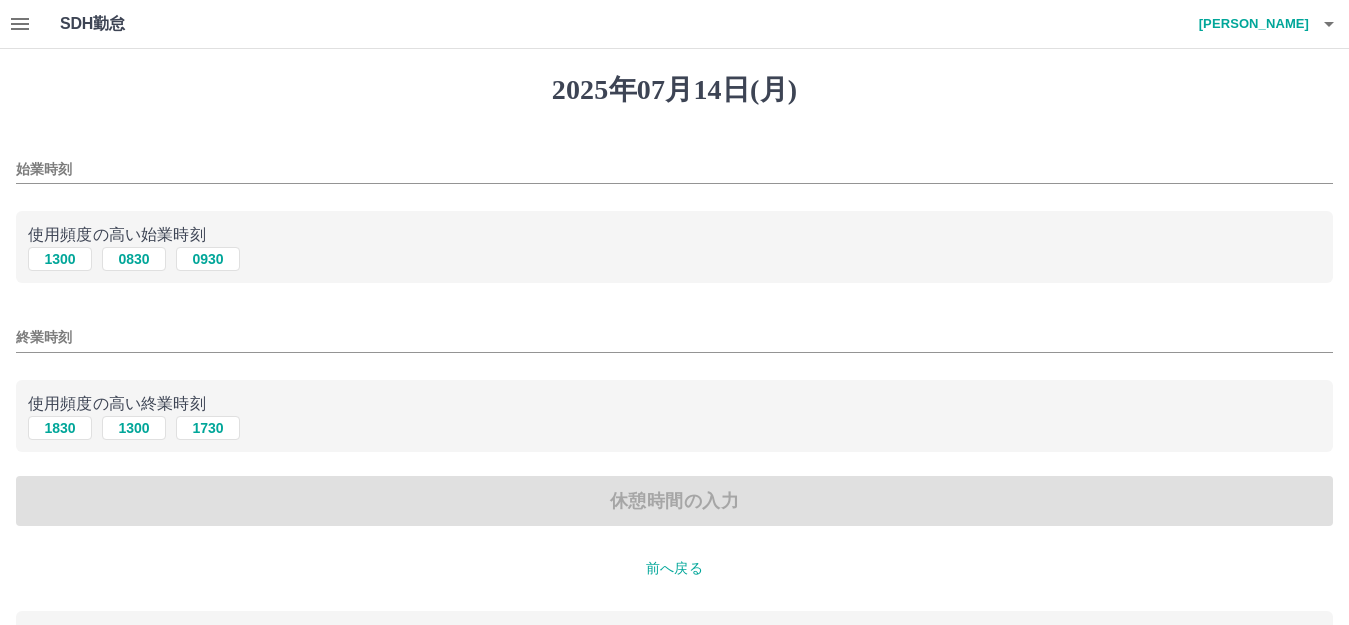 click on "始業時刻" at bounding box center [674, 169] 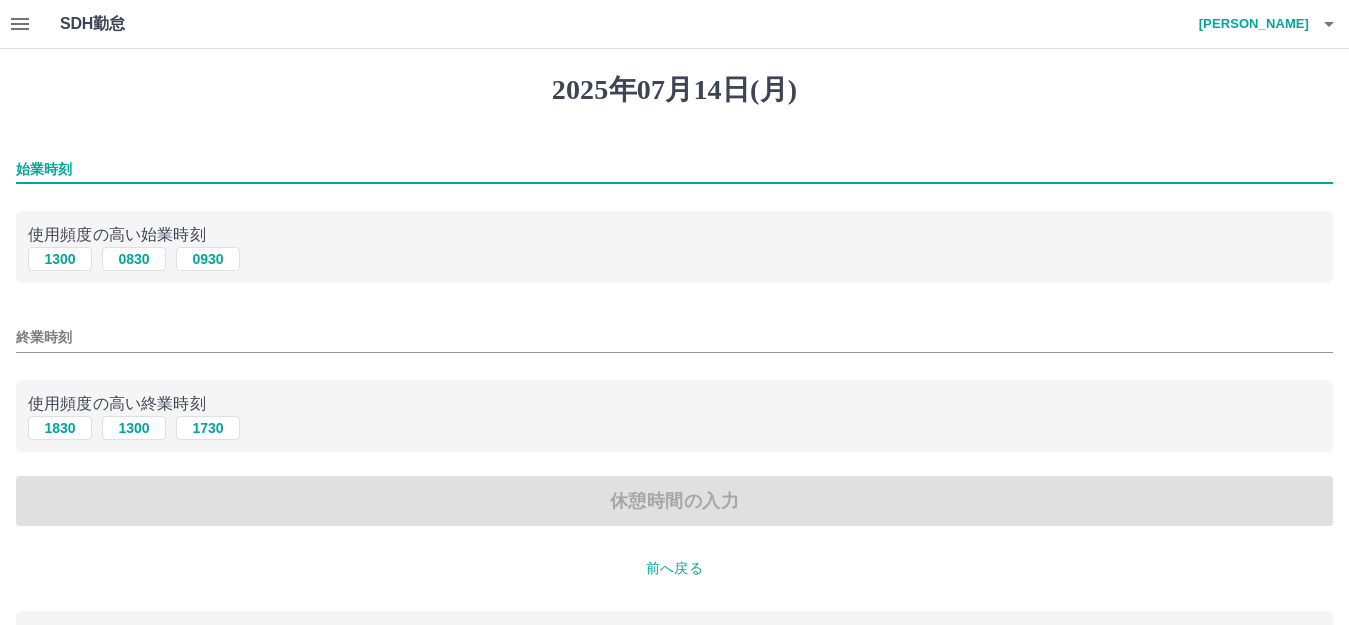 type on "****" 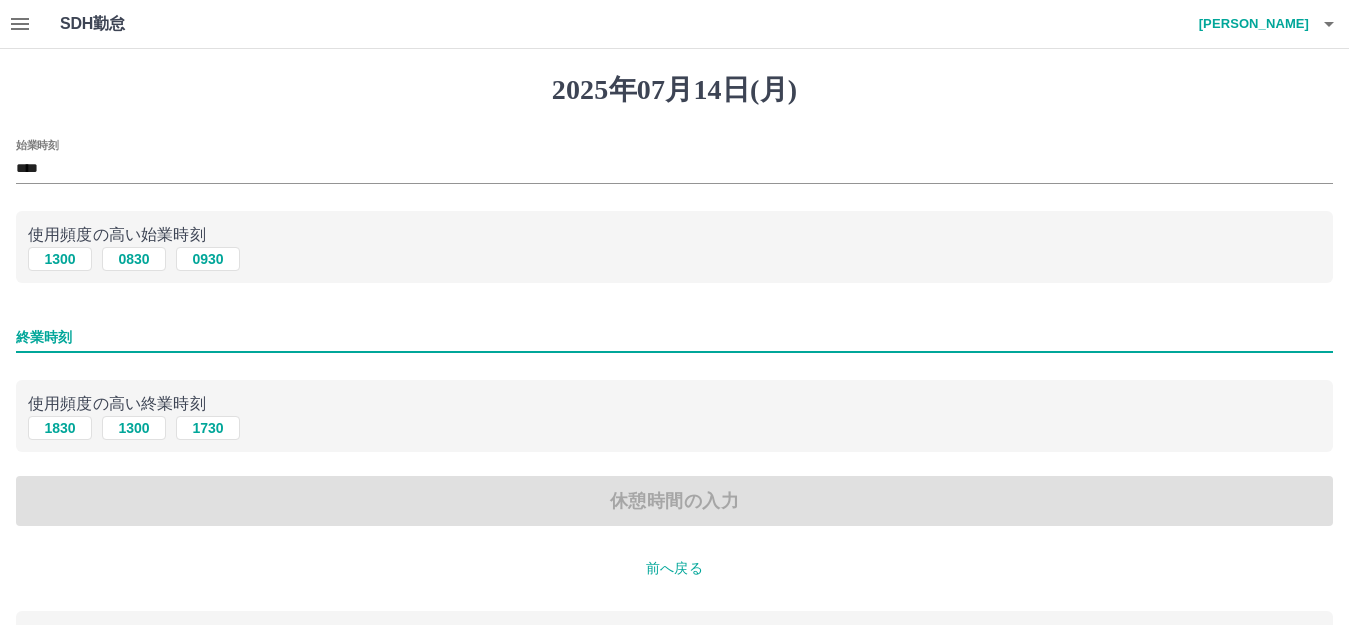 click on "終業時刻" at bounding box center [674, 337] 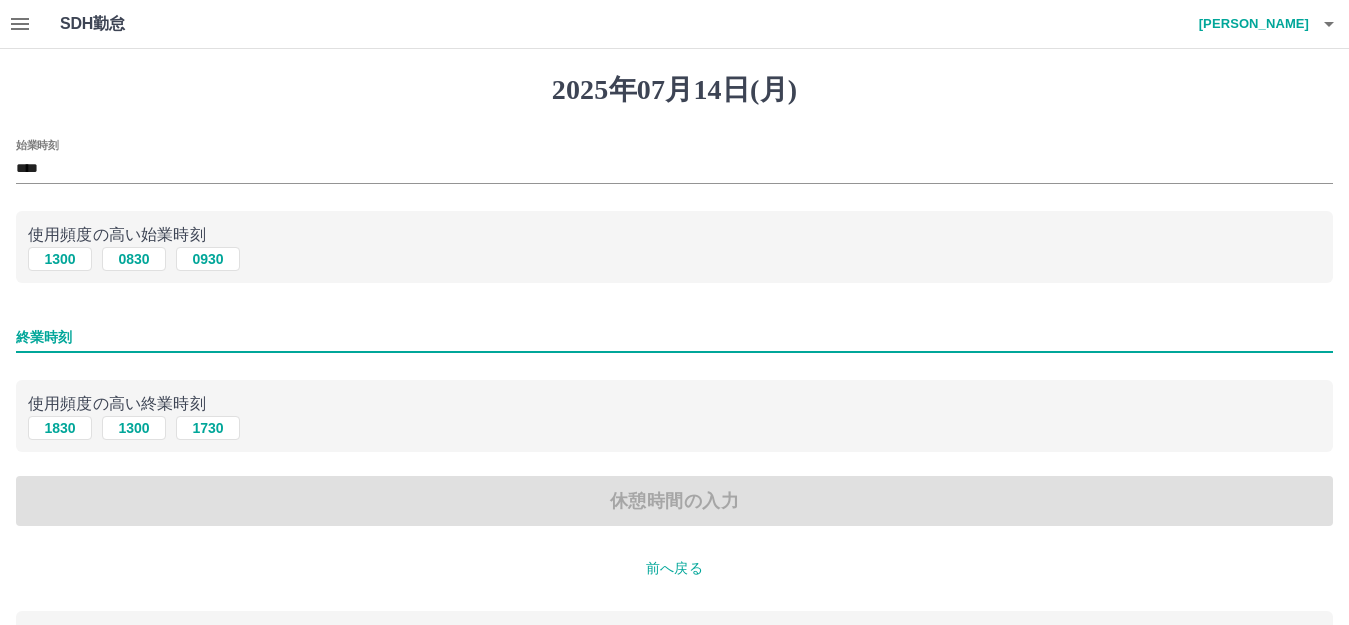 type on "****" 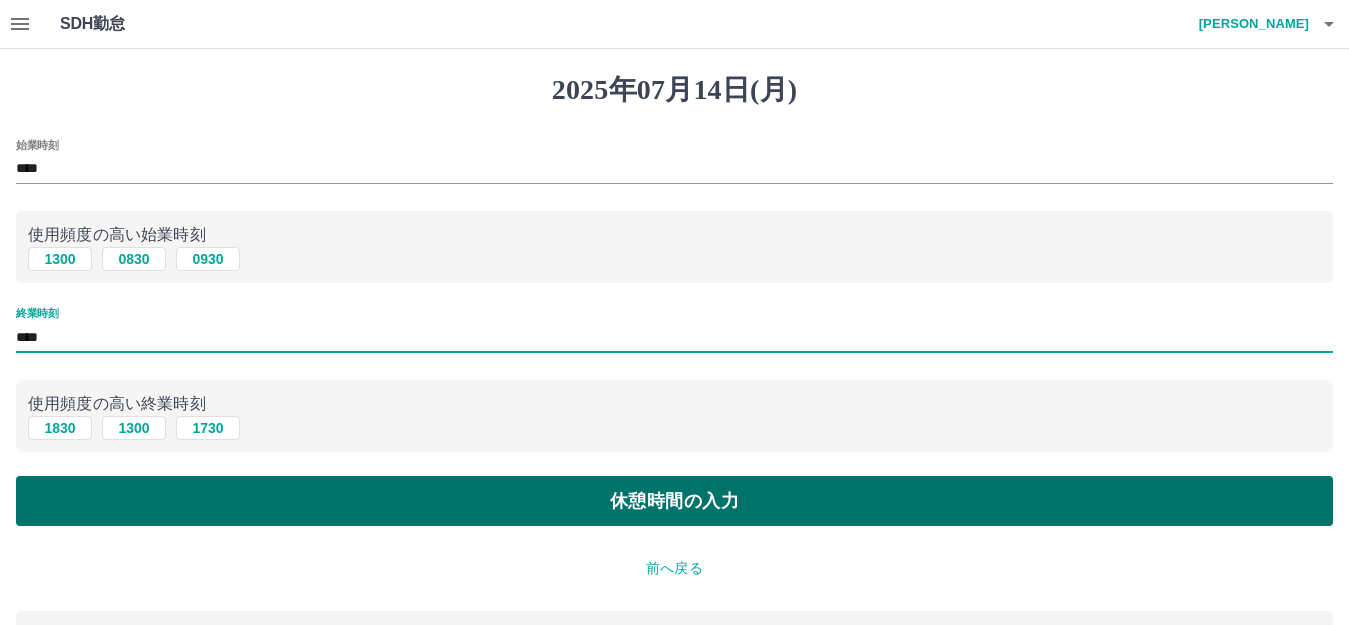 click on "休憩時間の入力" at bounding box center (674, 501) 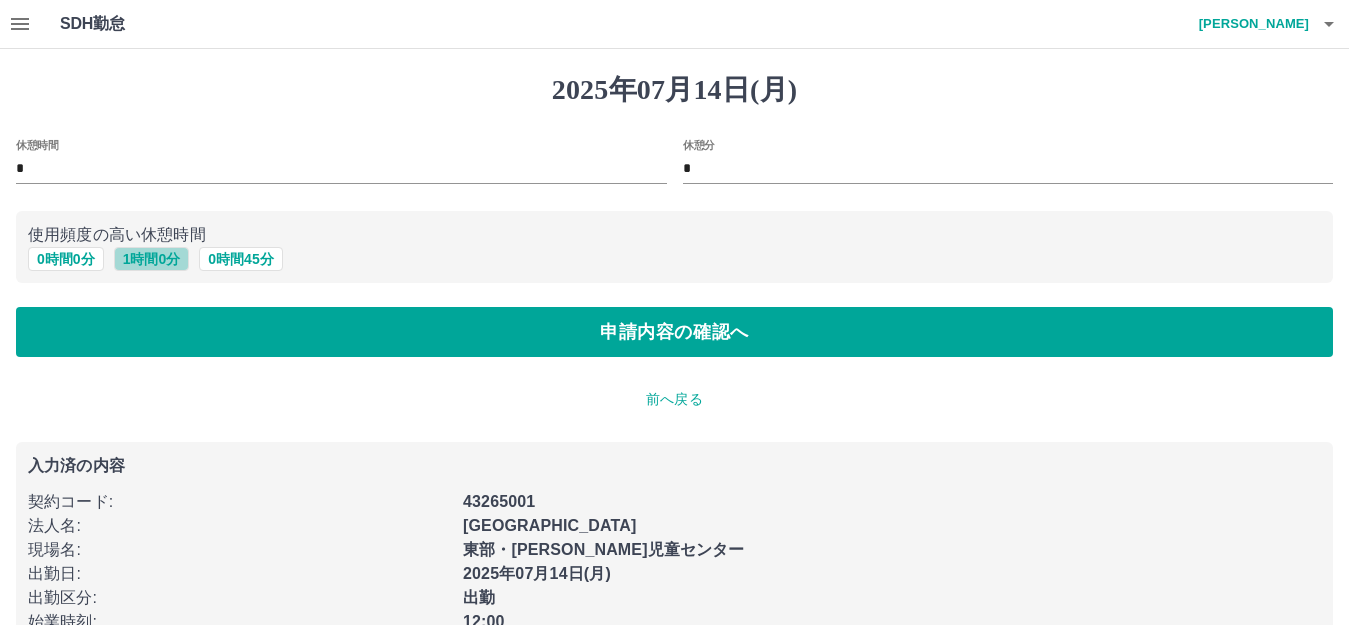 click on "1 時間 0 分" at bounding box center (152, 259) 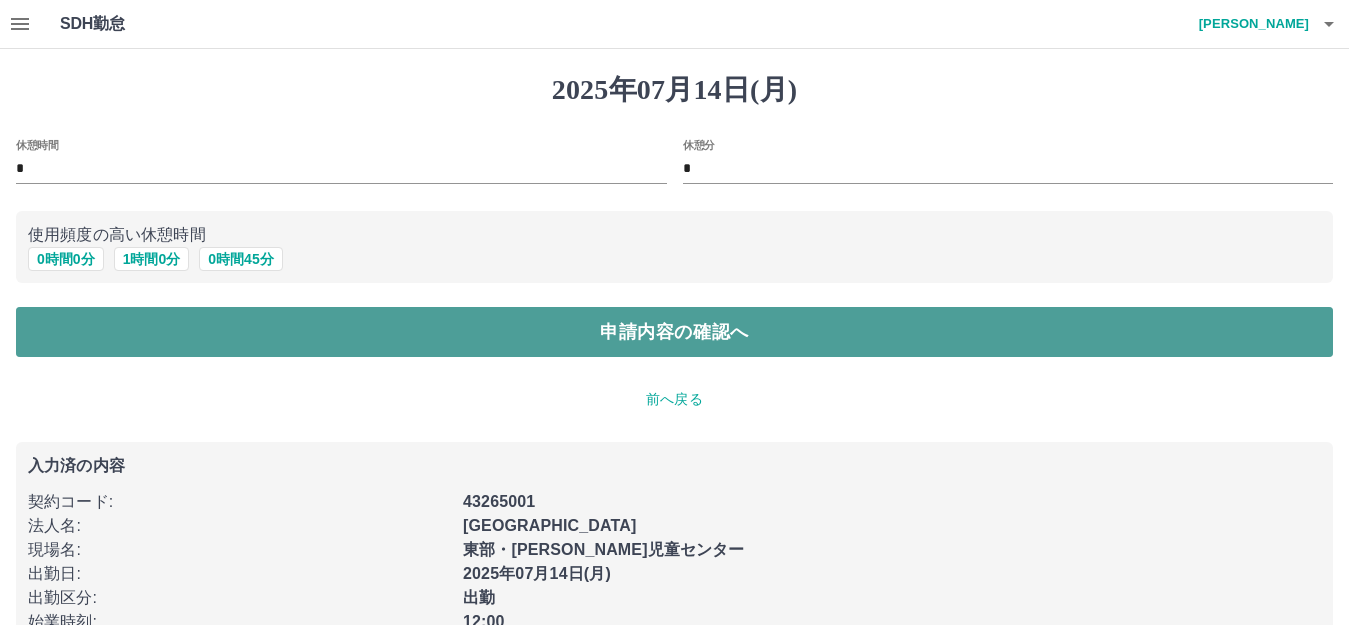 click on "申請内容の確認へ" at bounding box center (674, 332) 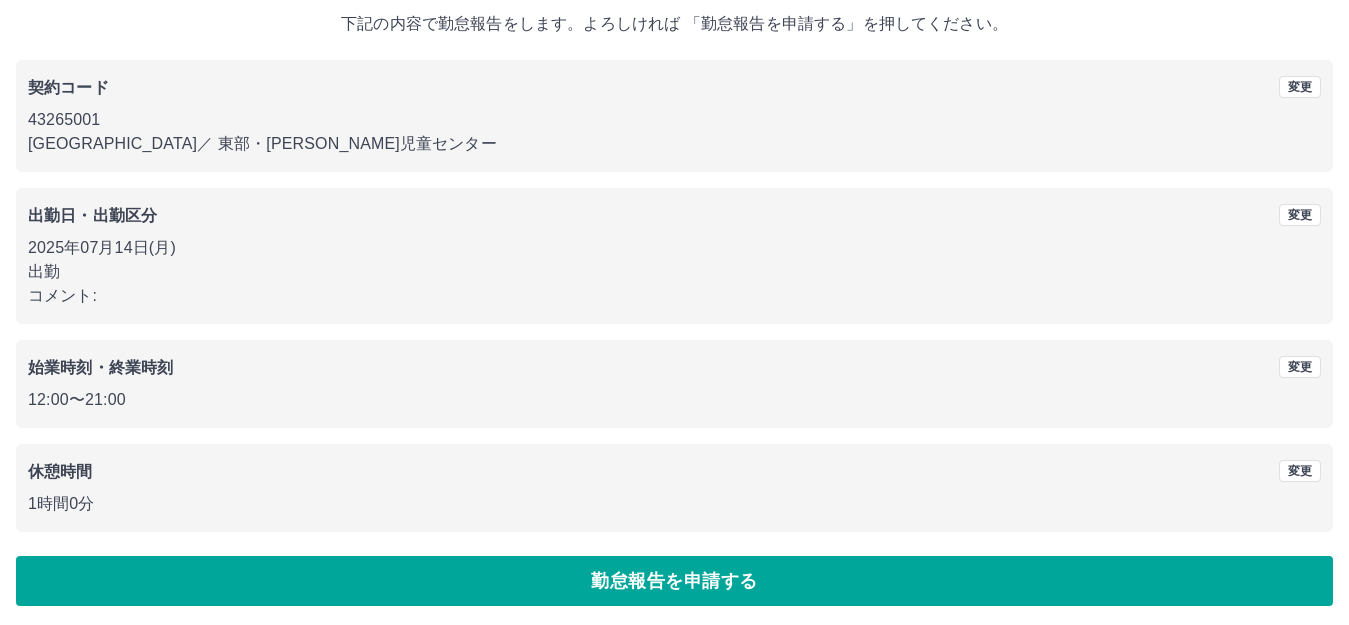 scroll, scrollTop: 124, scrollLeft: 0, axis: vertical 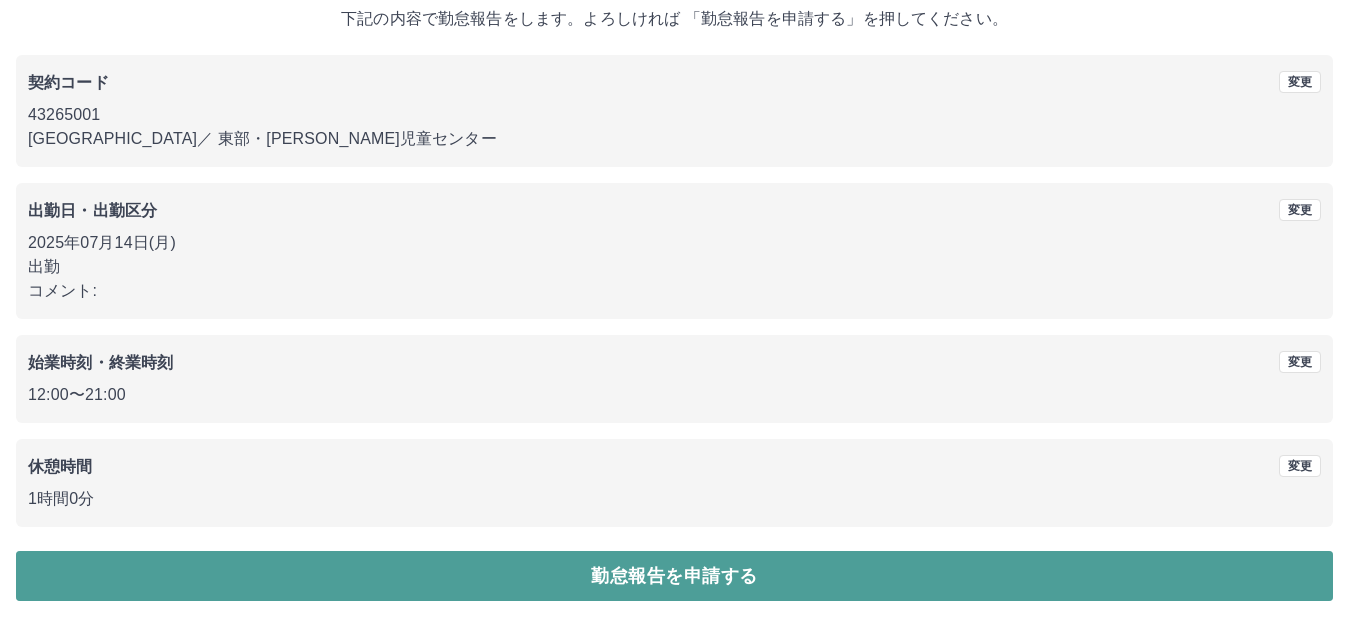 click on "勤怠報告を申請する" at bounding box center [674, 576] 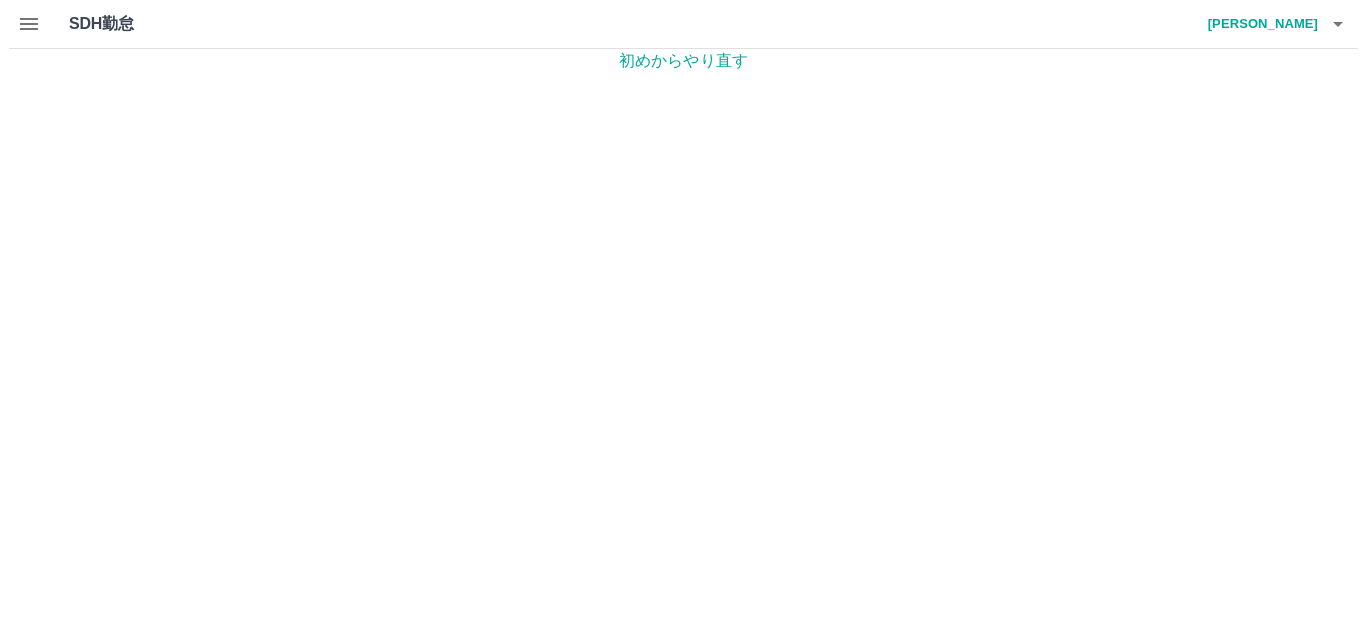 scroll, scrollTop: 0, scrollLeft: 0, axis: both 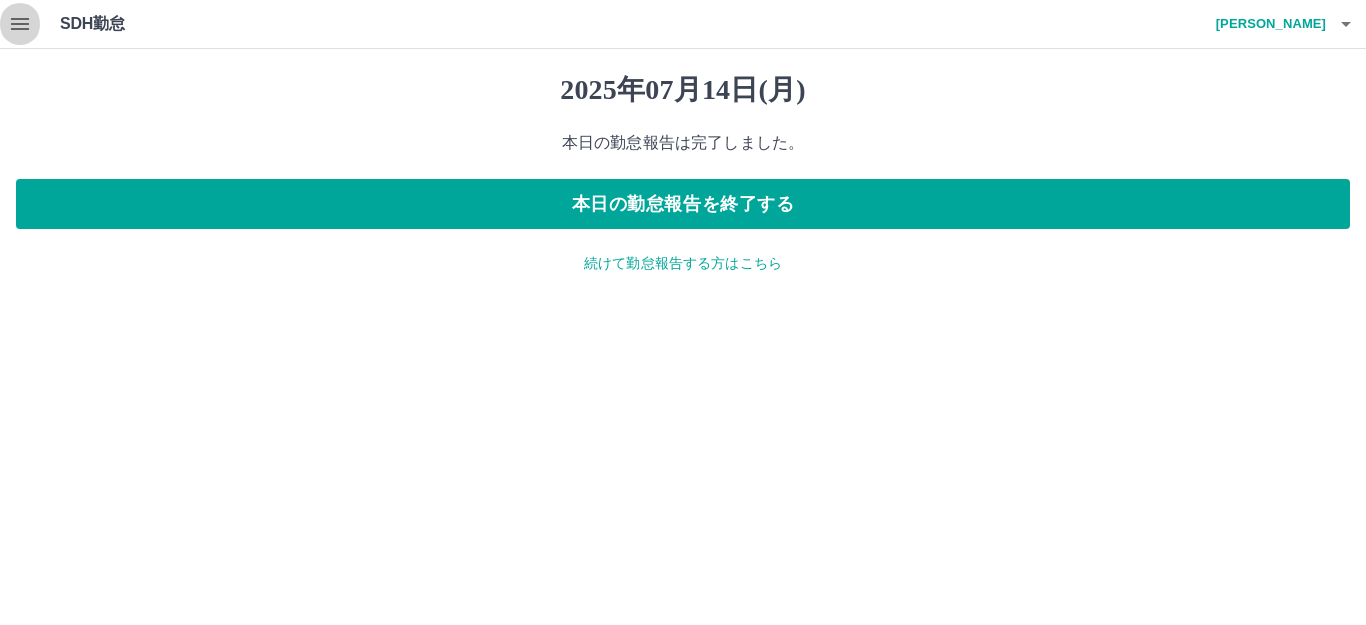 click 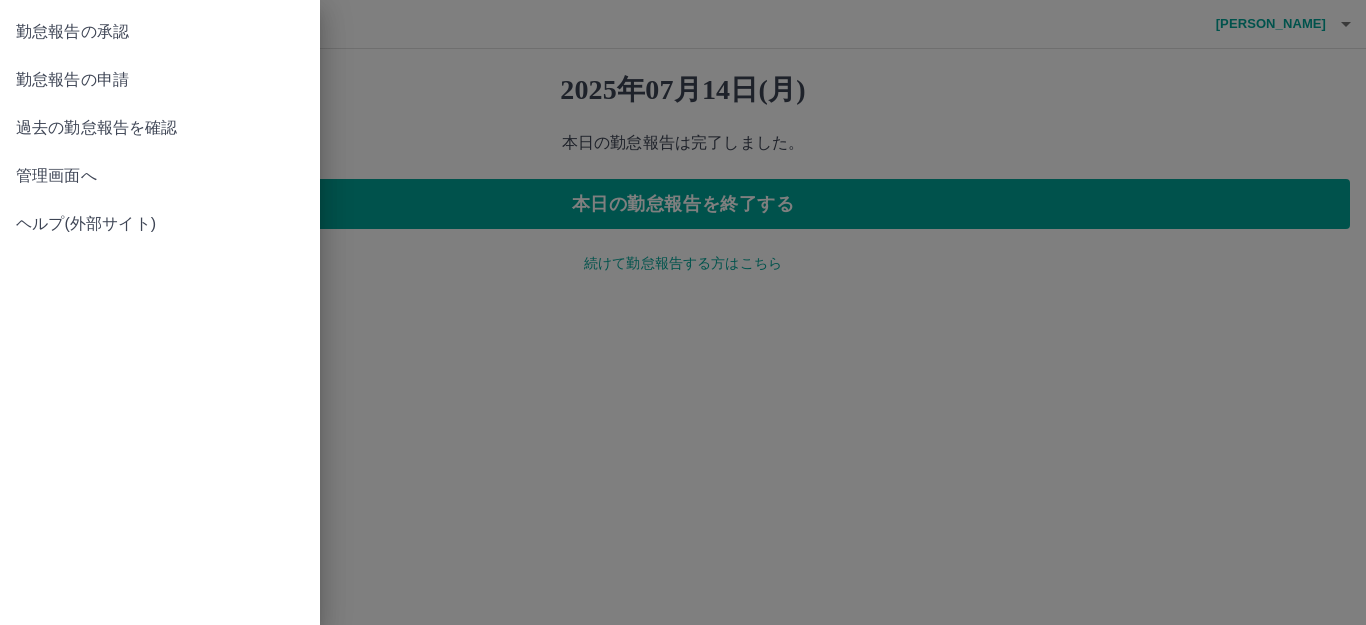 click on "勤怠報告の申請" at bounding box center (160, 80) 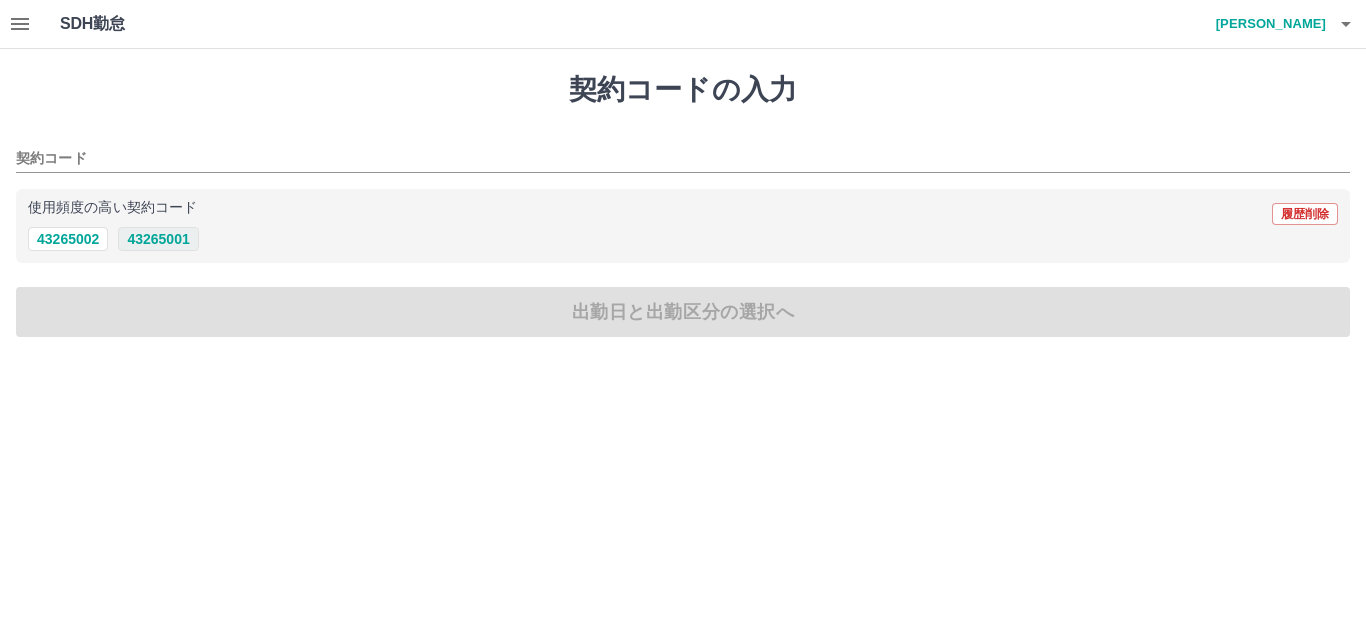 click on "43265001" at bounding box center [158, 239] 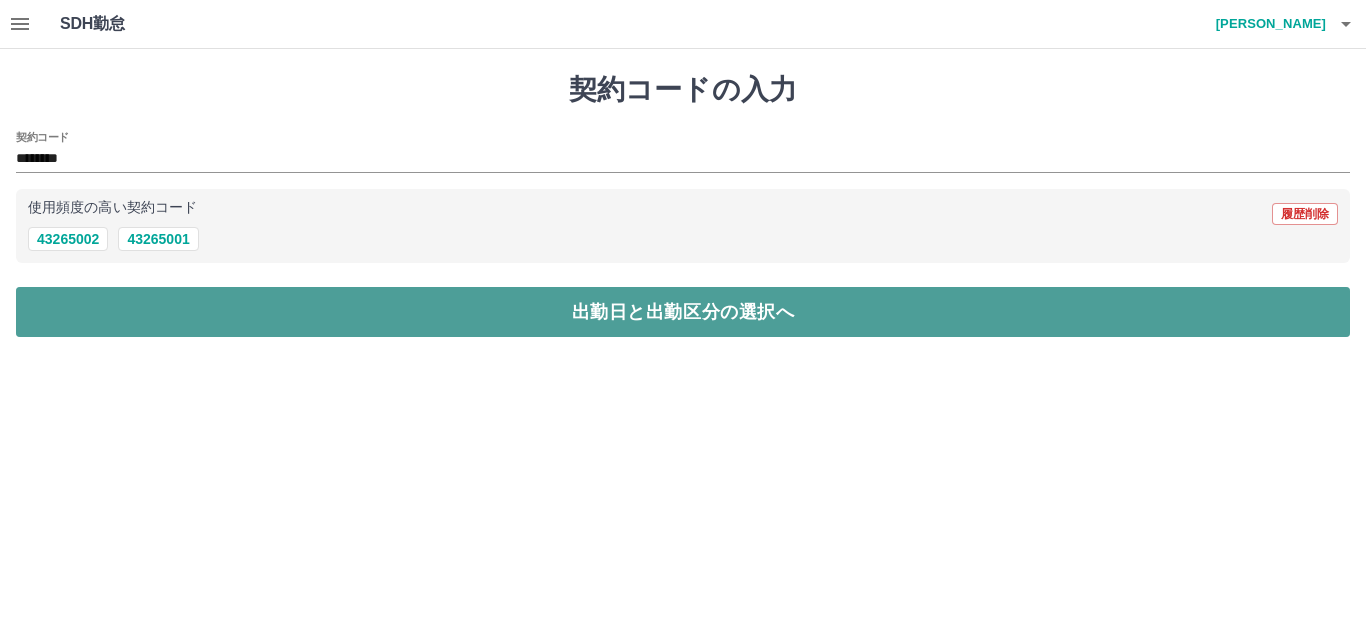 click on "出勤日と出勤区分の選択へ" at bounding box center [683, 312] 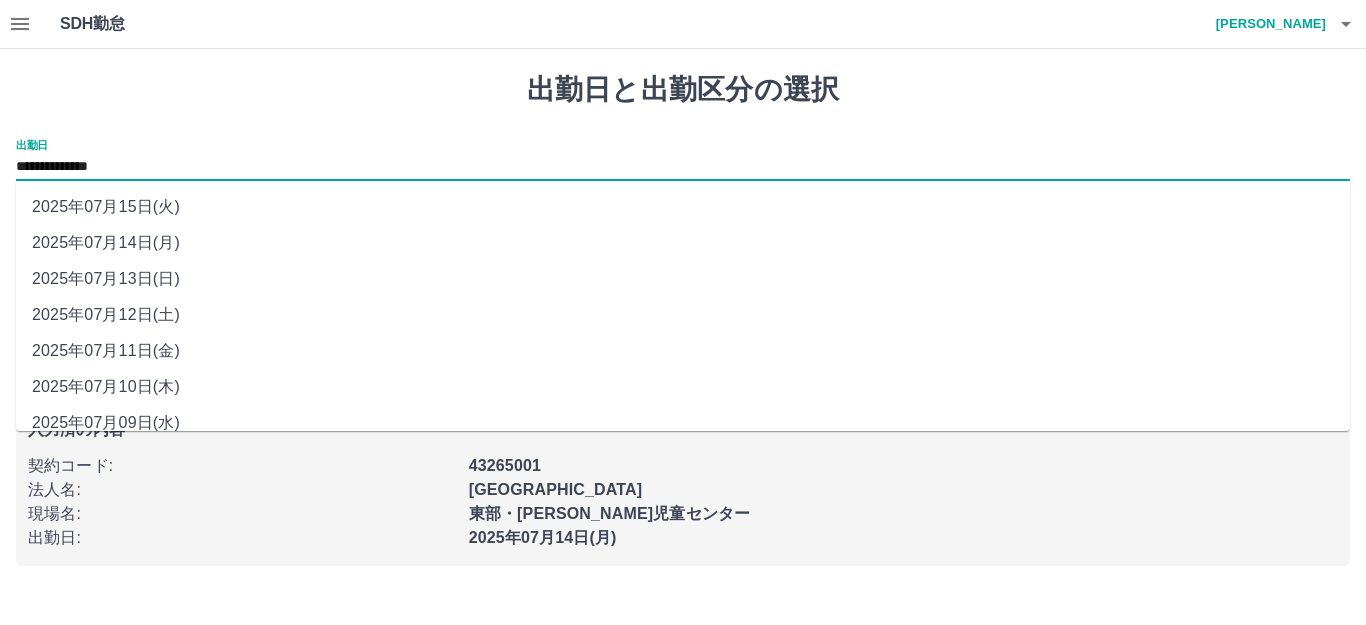 click on "**********" at bounding box center [683, 167] 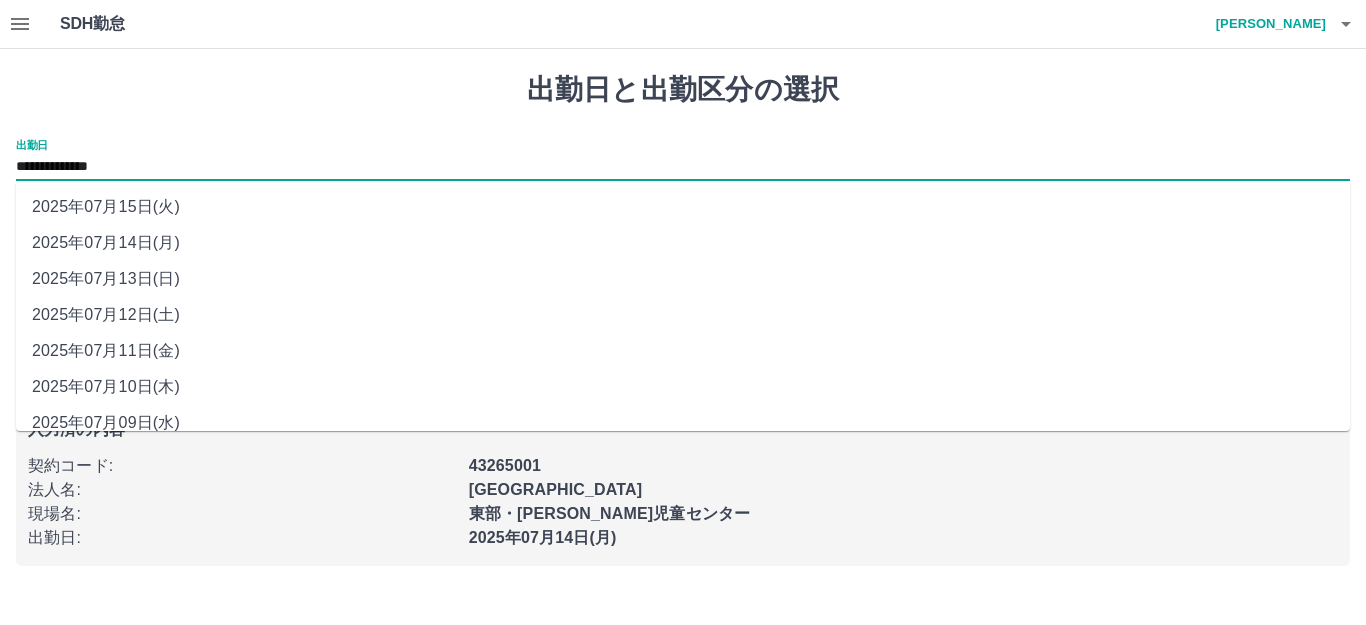 click on "2025年07月15日(火)" at bounding box center (683, 207) 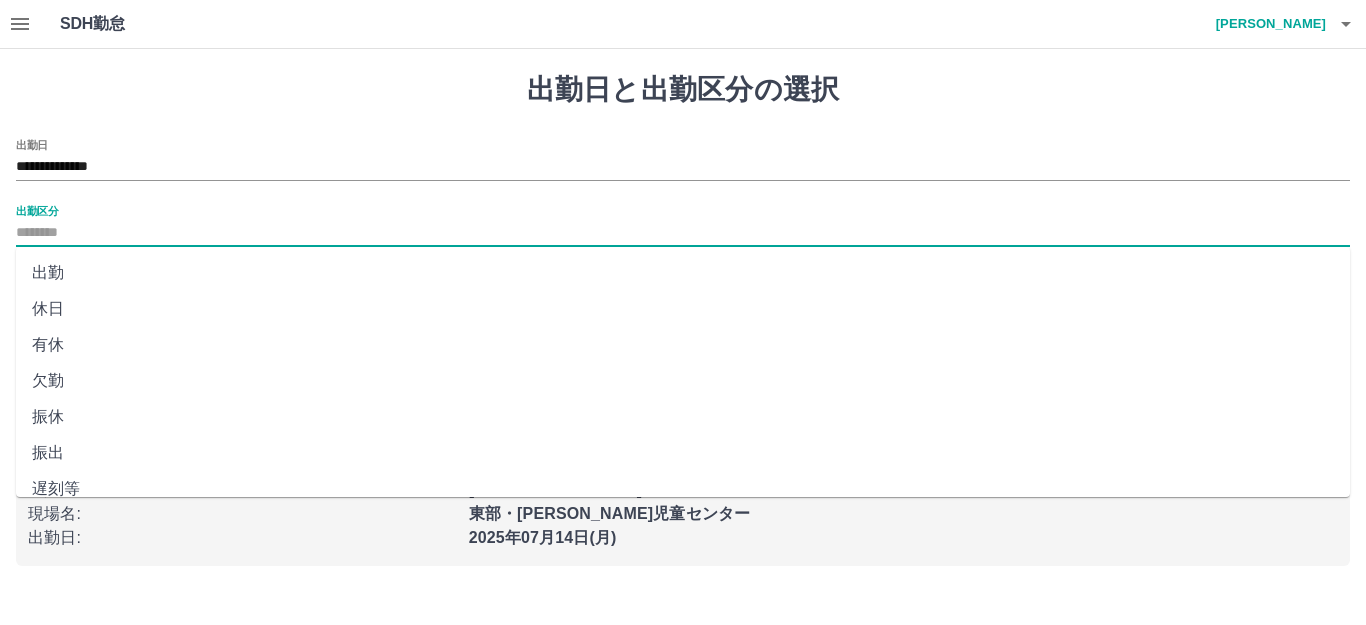 click on "出勤区分" at bounding box center (683, 233) 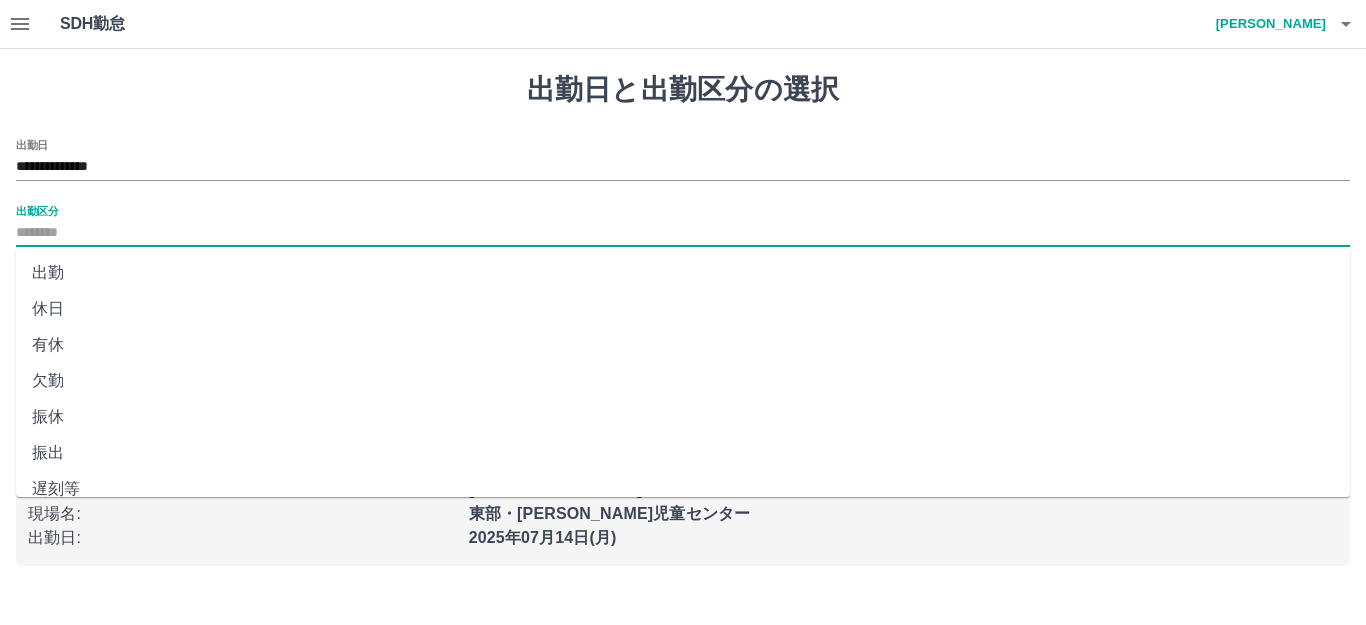 click on "休日" at bounding box center [683, 309] 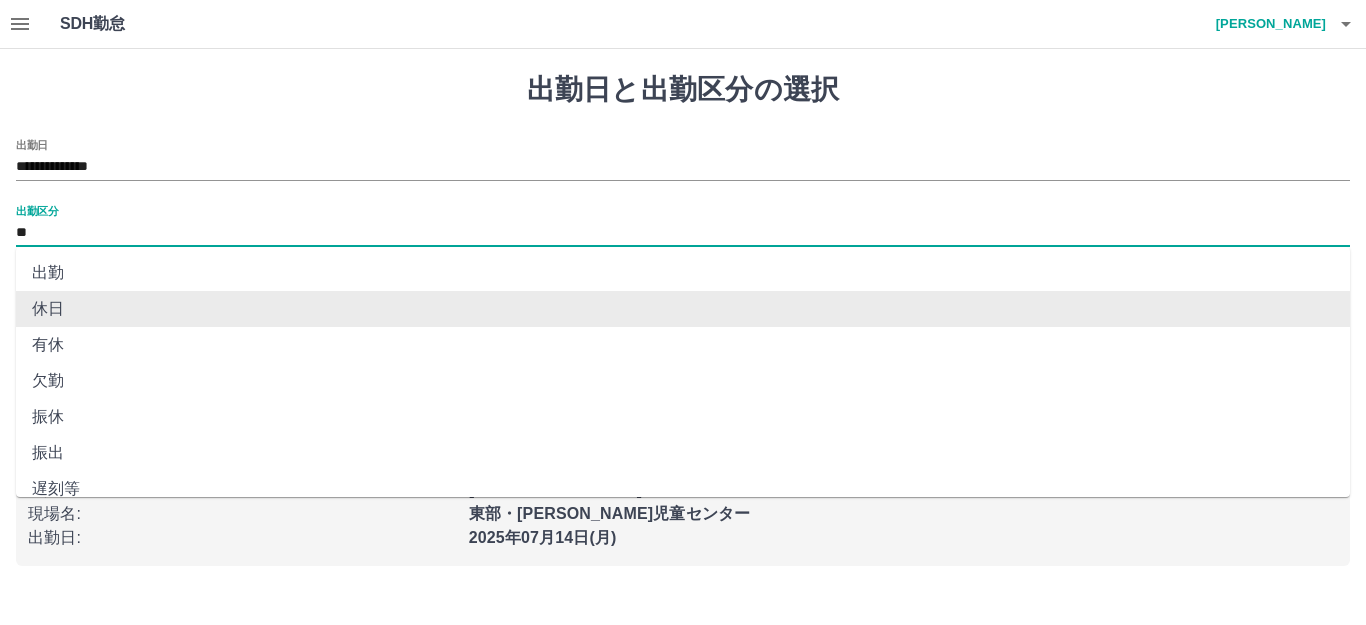 click on "**" at bounding box center (683, 233) 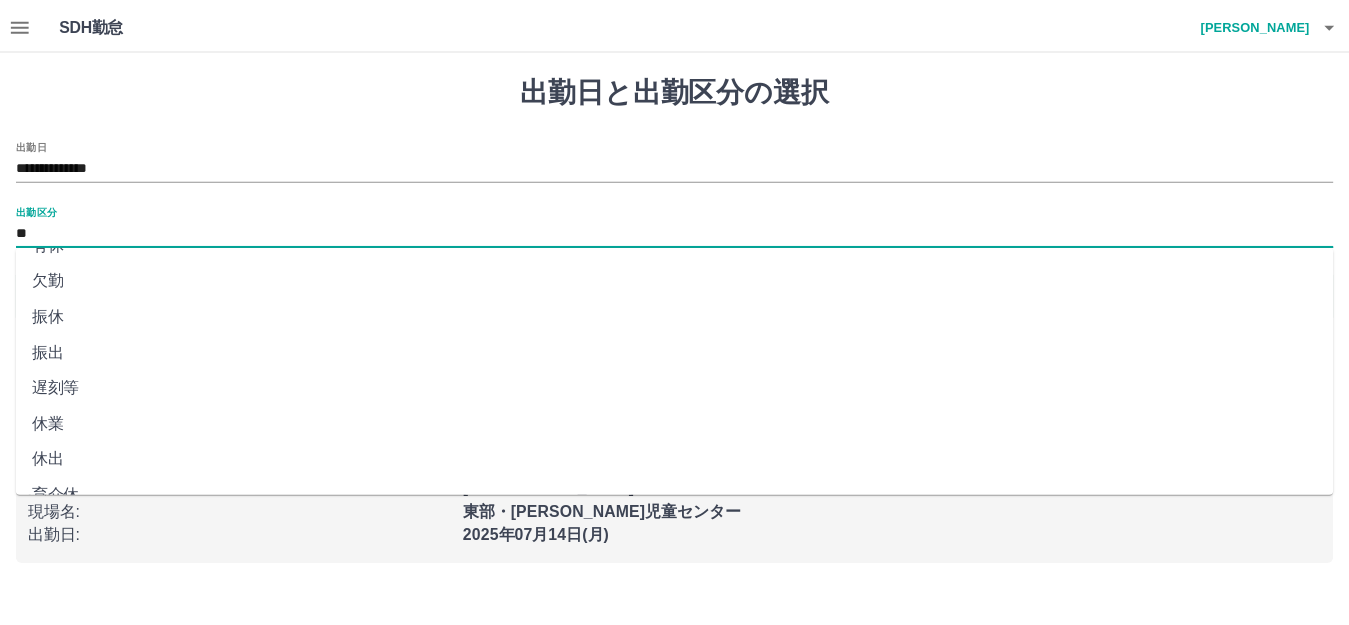 scroll, scrollTop: 200, scrollLeft: 0, axis: vertical 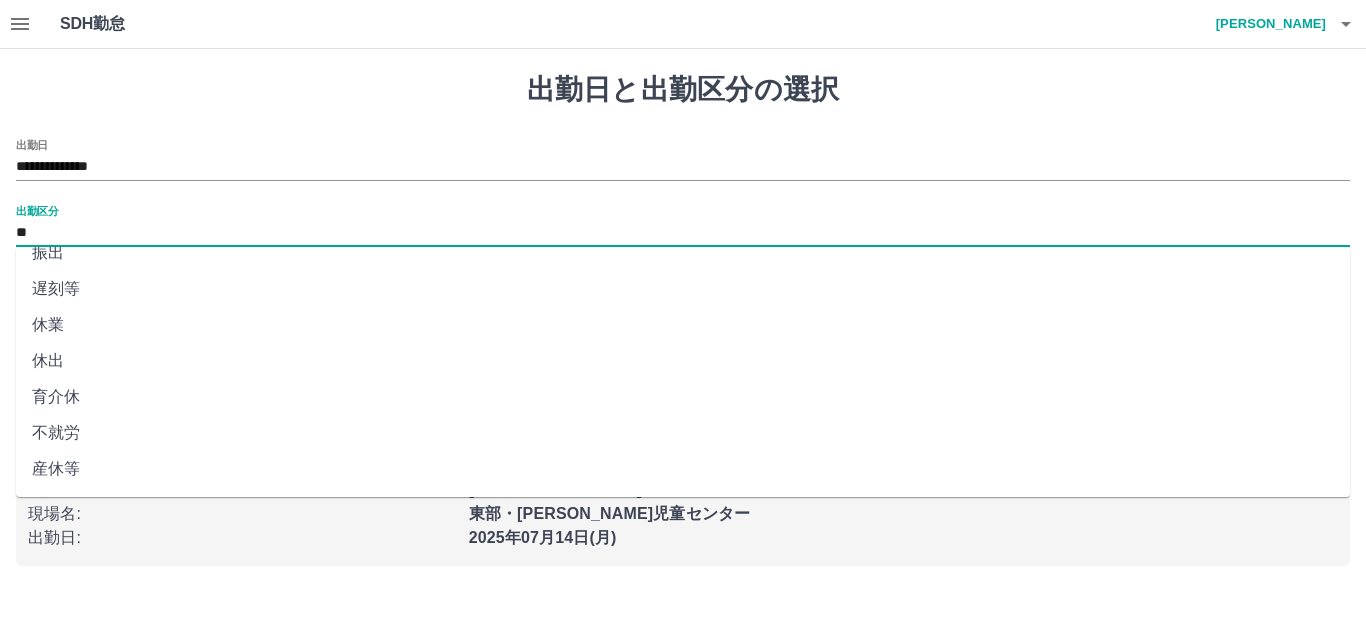 click on "休出" at bounding box center (683, 361) 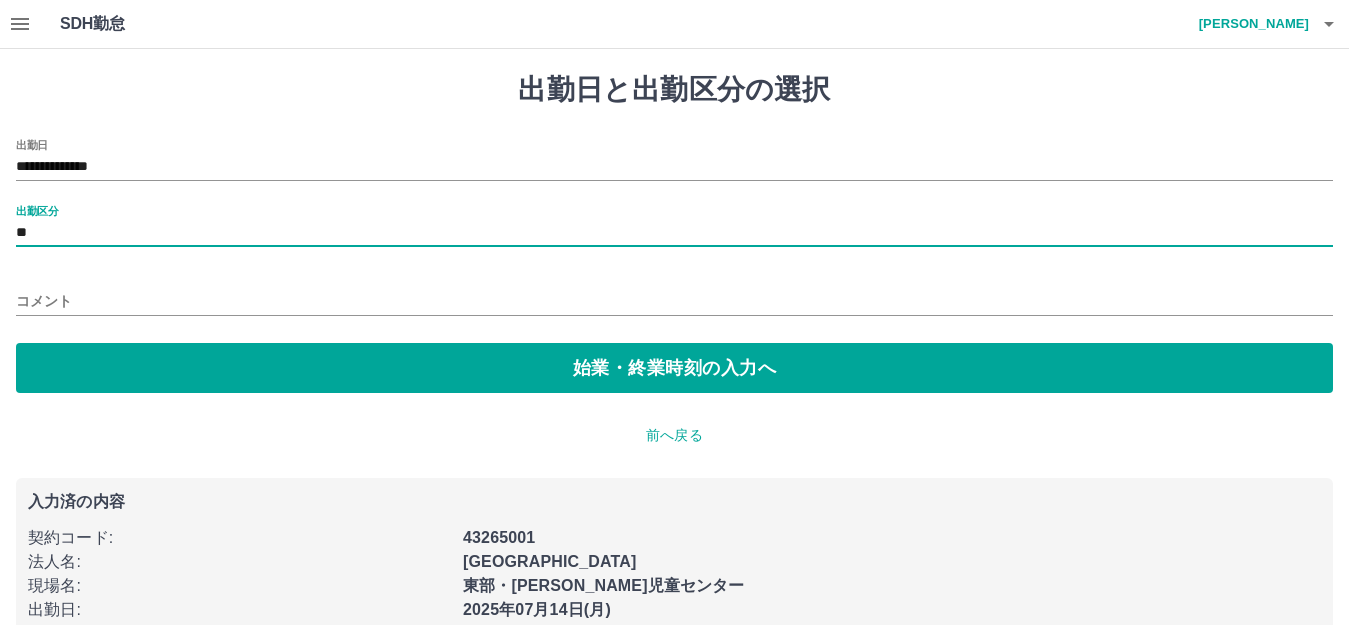 click on "コメント" at bounding box center [674, 301] 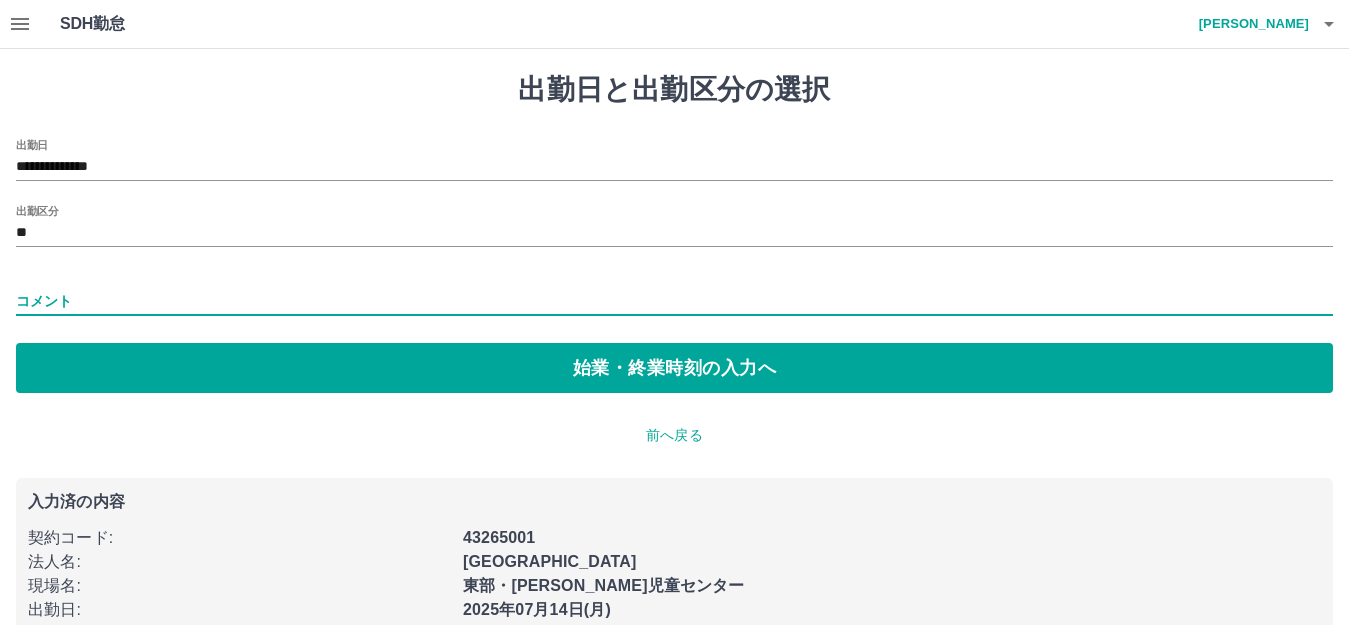 type on "**********" 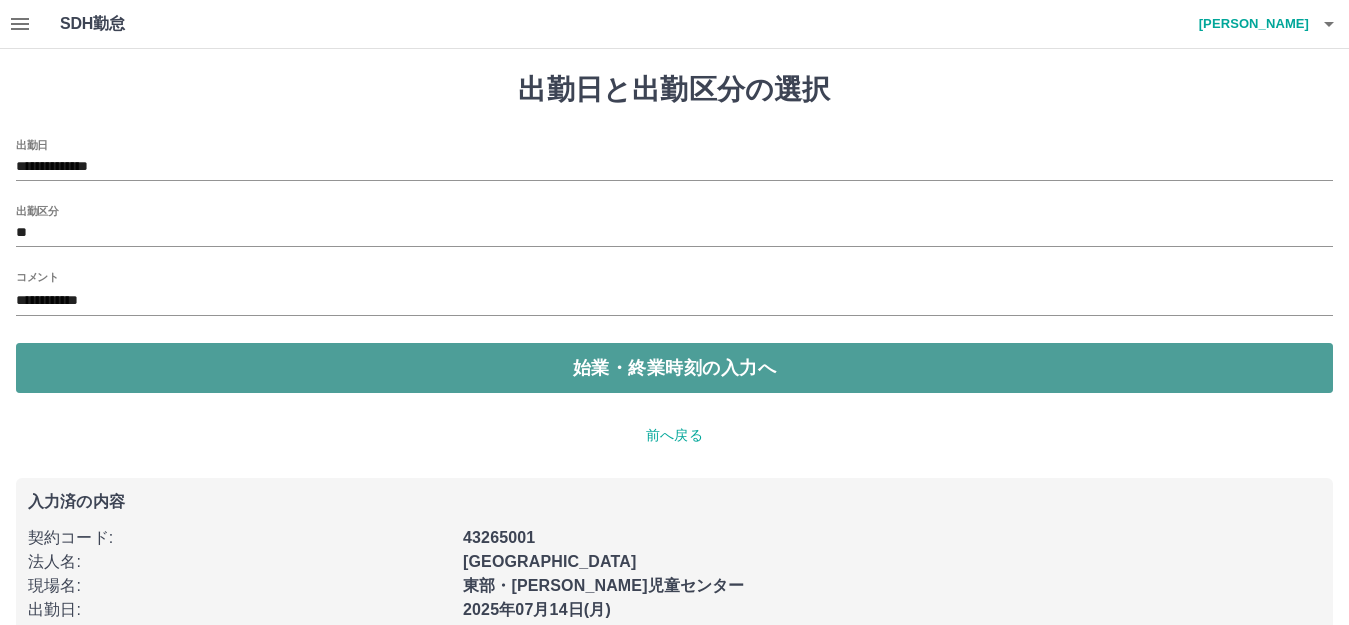 click on "始業・終業時刻の入力へ" at bounding box center [674, 368] 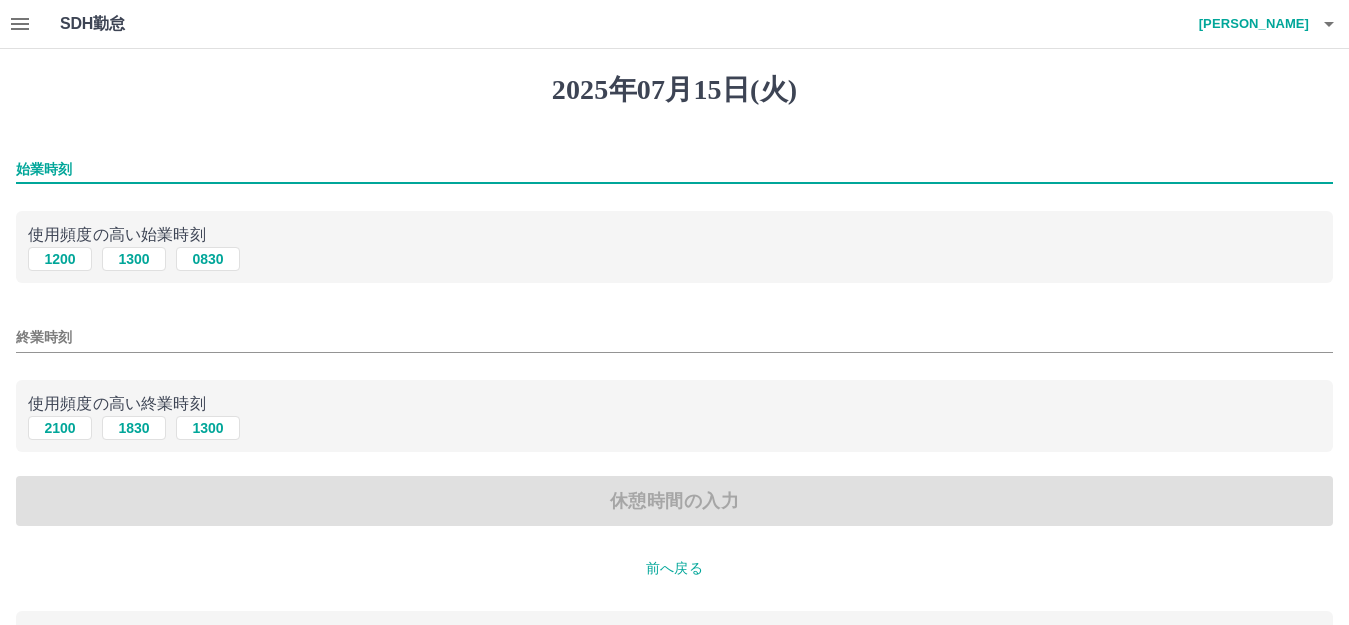 click on "始業時刻" at bounding box center (674, 169) 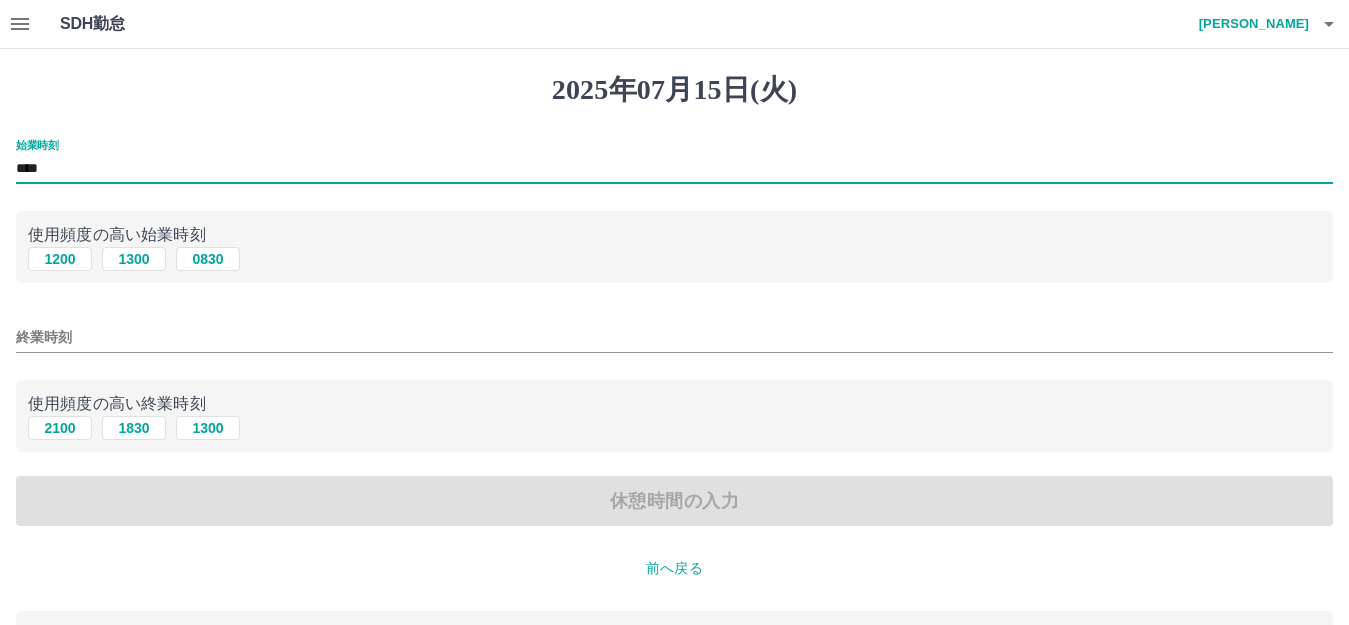type on "****" 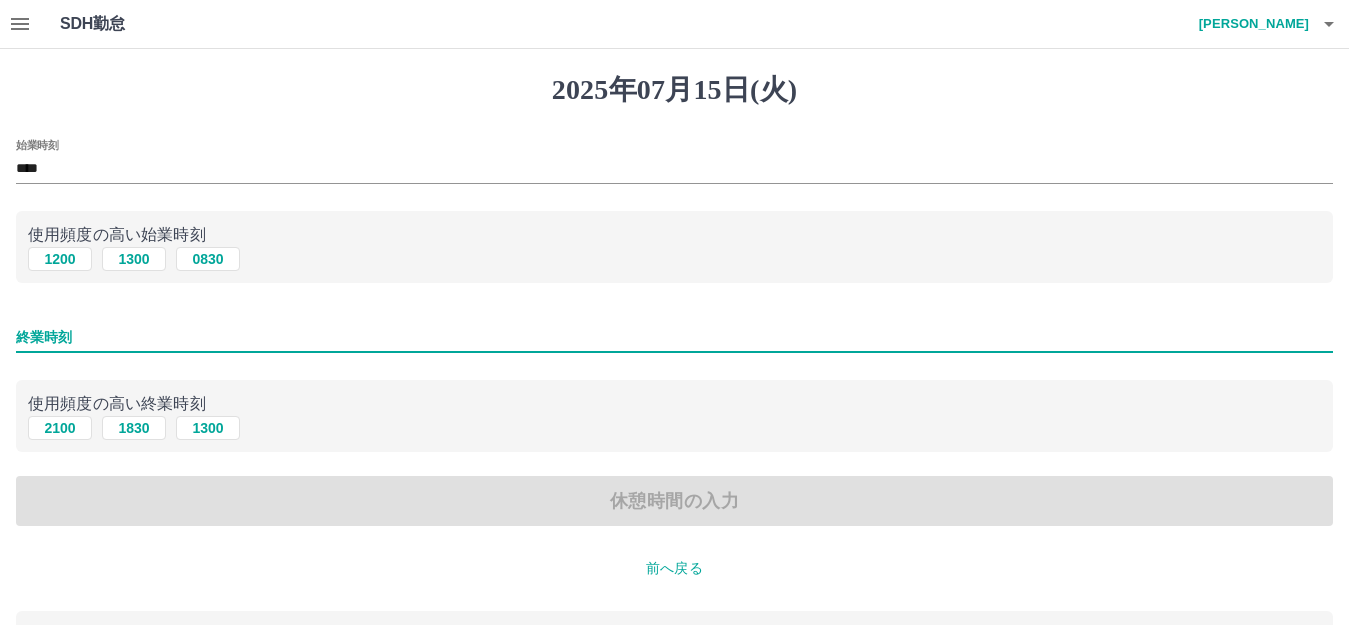 click on "終業時刻" at bounding box center [674, 337] 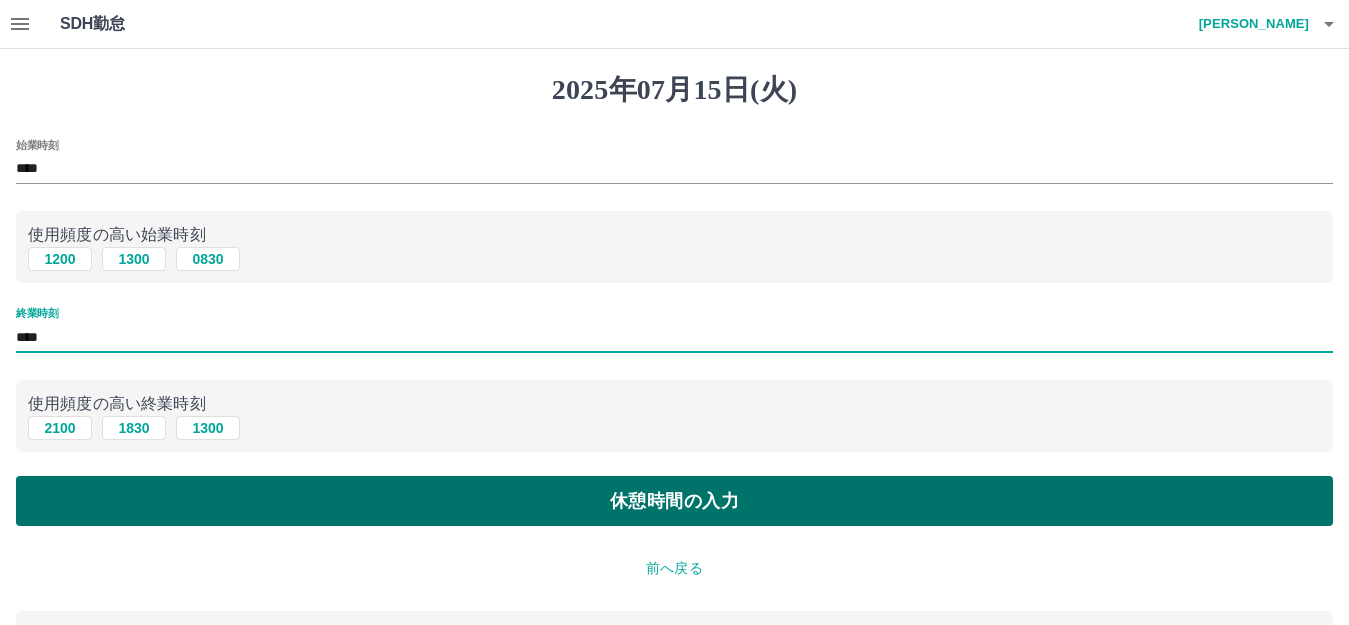 type on "****" 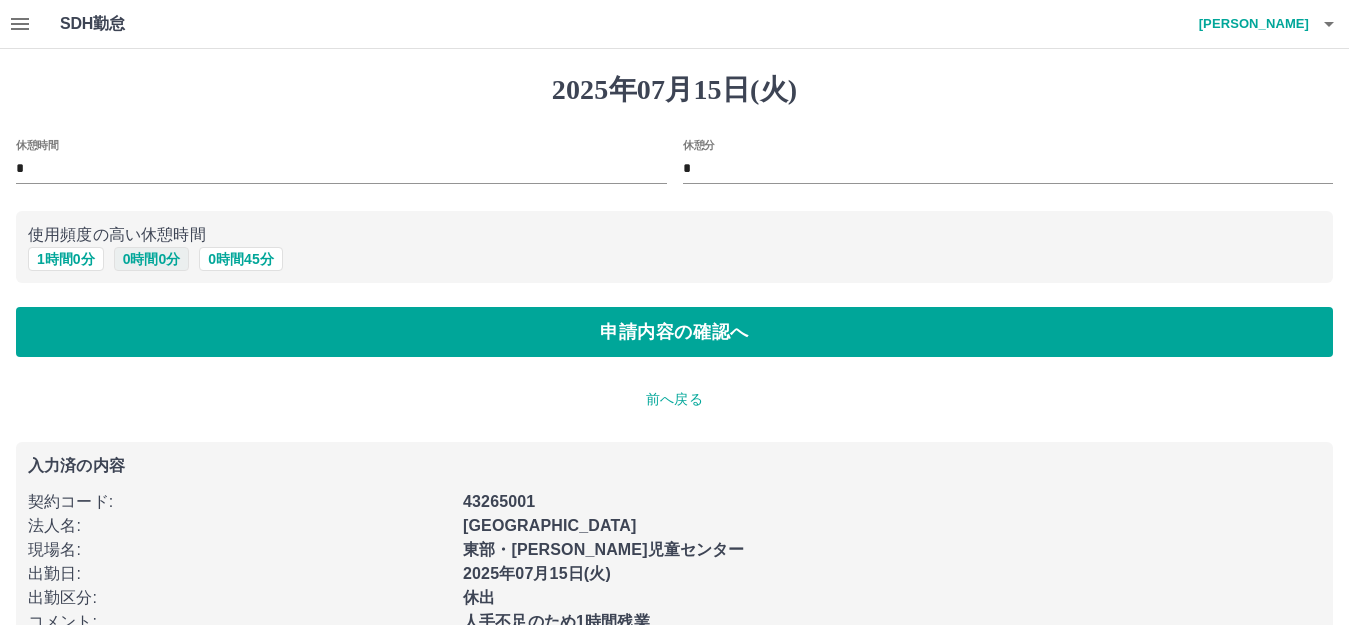 click on "0 時間 0 分" at bounding box center (152, 259) 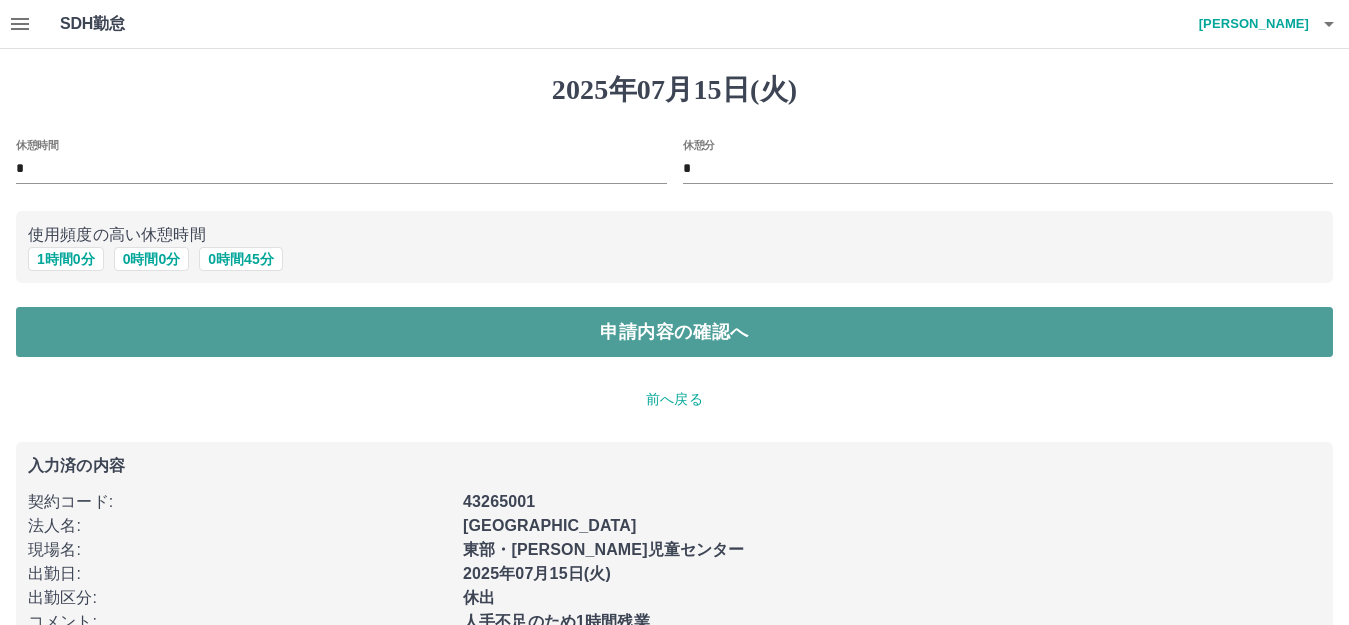 click on "申請内容の確認へ" at bounding box center (674, 332) 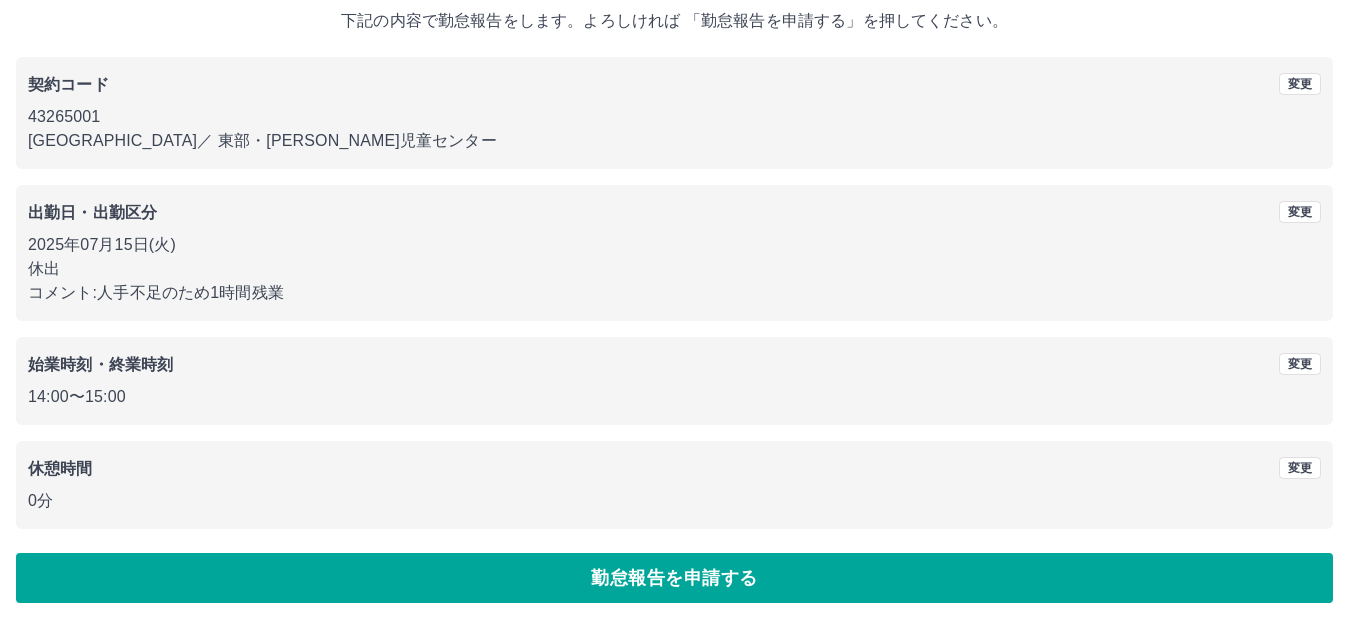 scroll, scrollTop: 124, scrollLeft: 0, axis: vertical 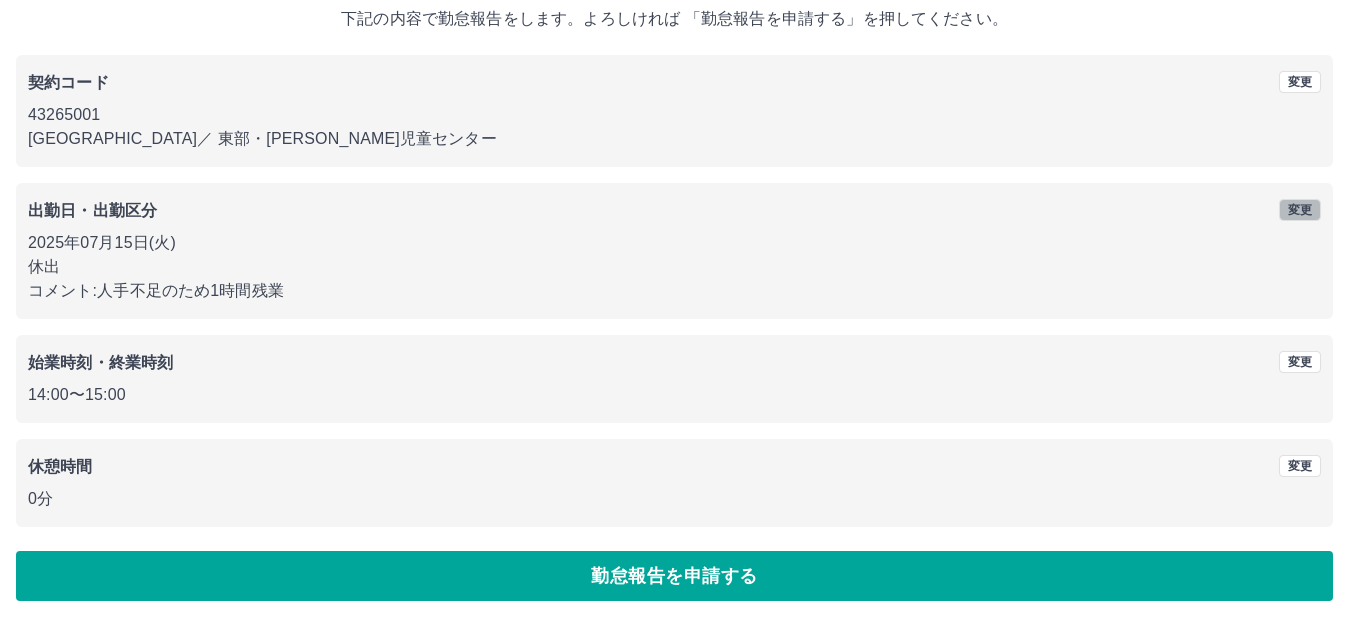 click on "変更" at bounding box center (1300, 210) 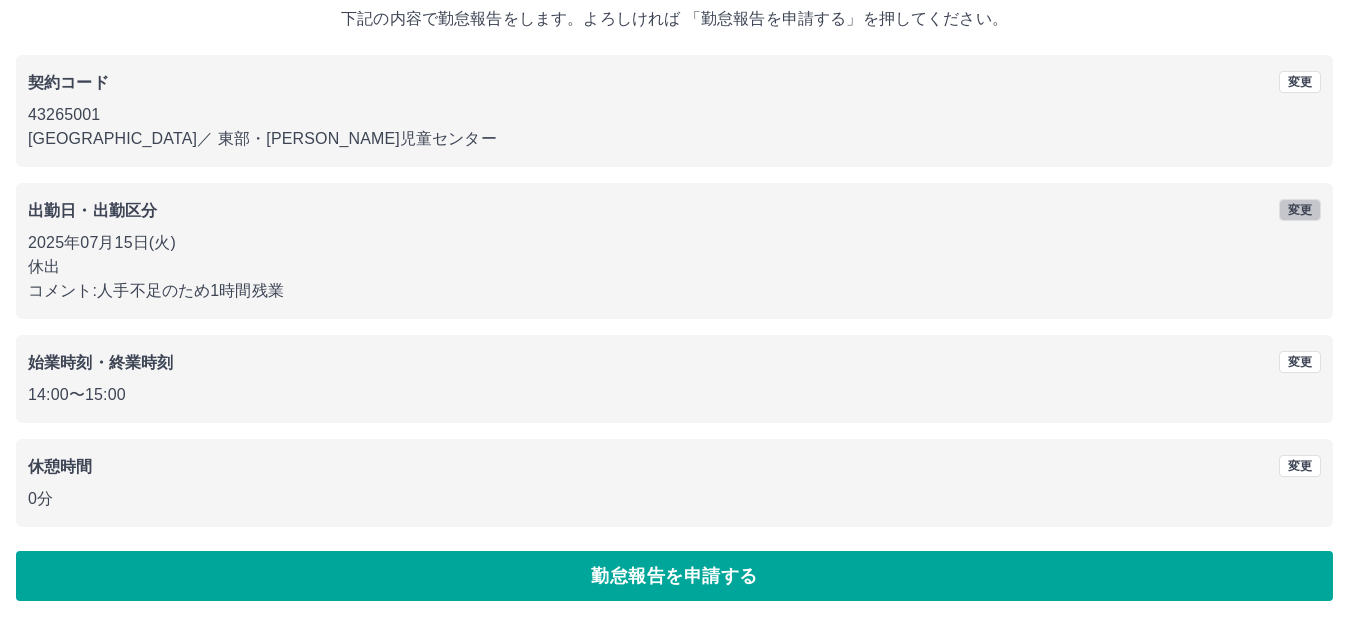 scroll, scrollTop: 0, scrollLeft: 0, axis: both 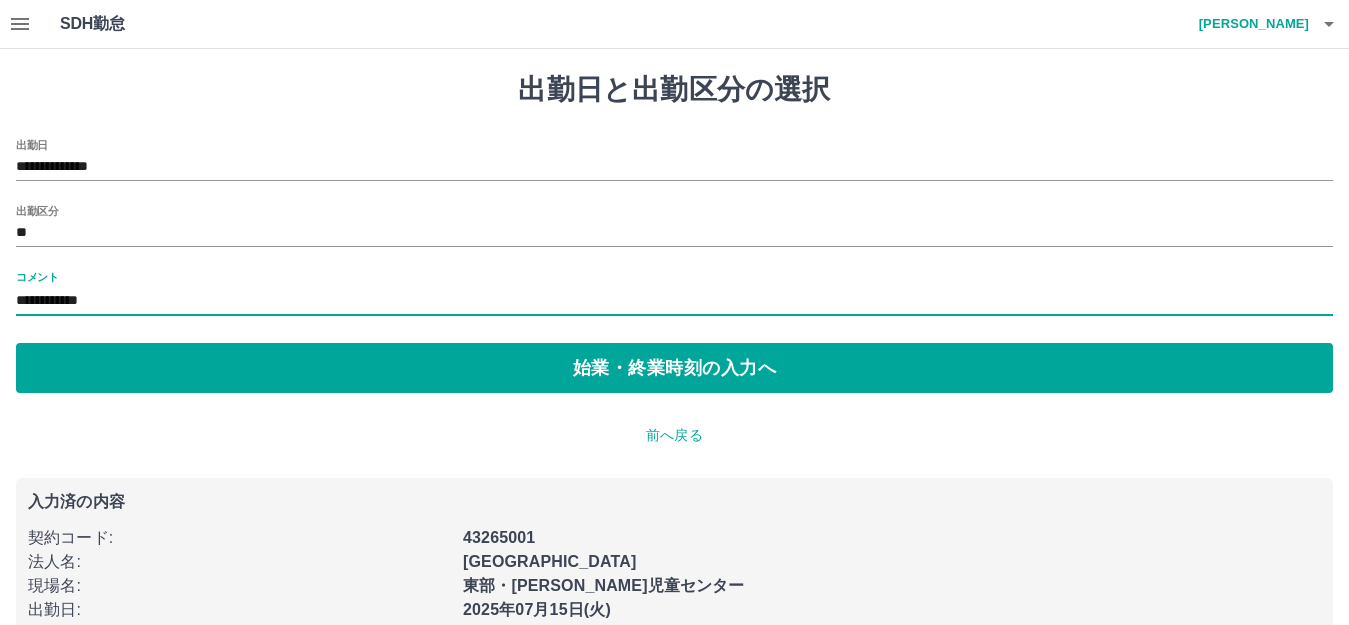 click on "**********" at bounding box center [674, 301] 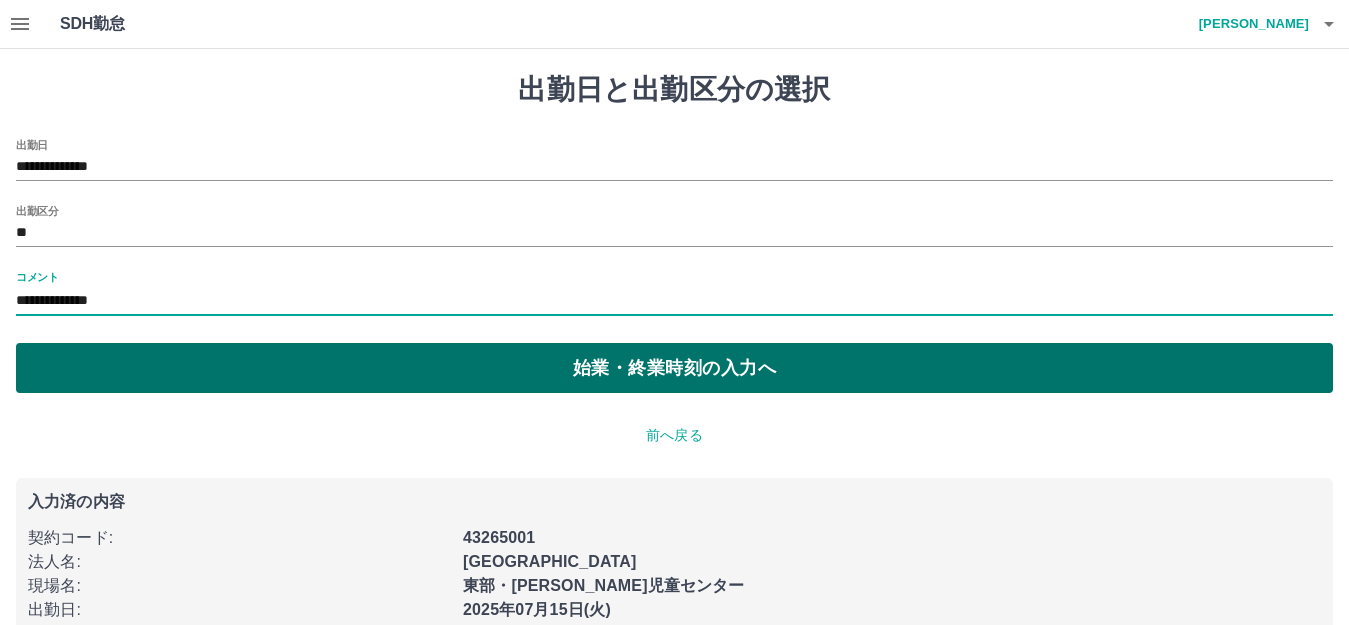 type on "**********" 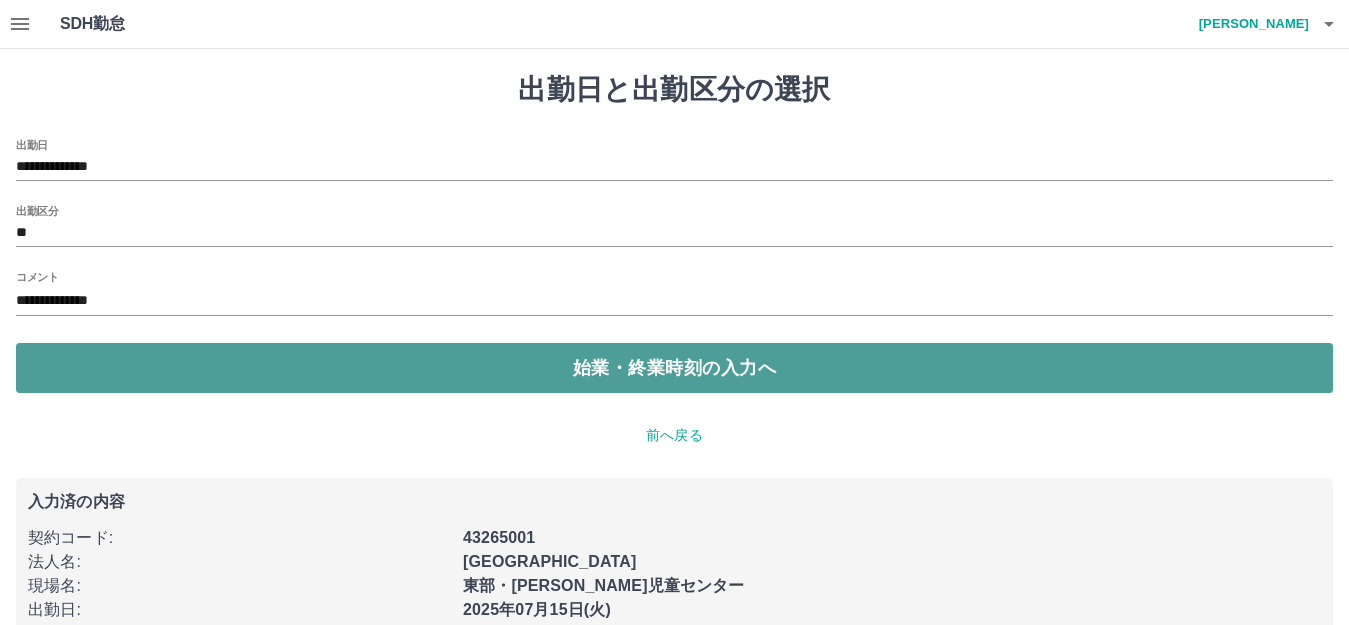 click on "始業・終業時刻の入力へ" at bounding box center [674, 368] 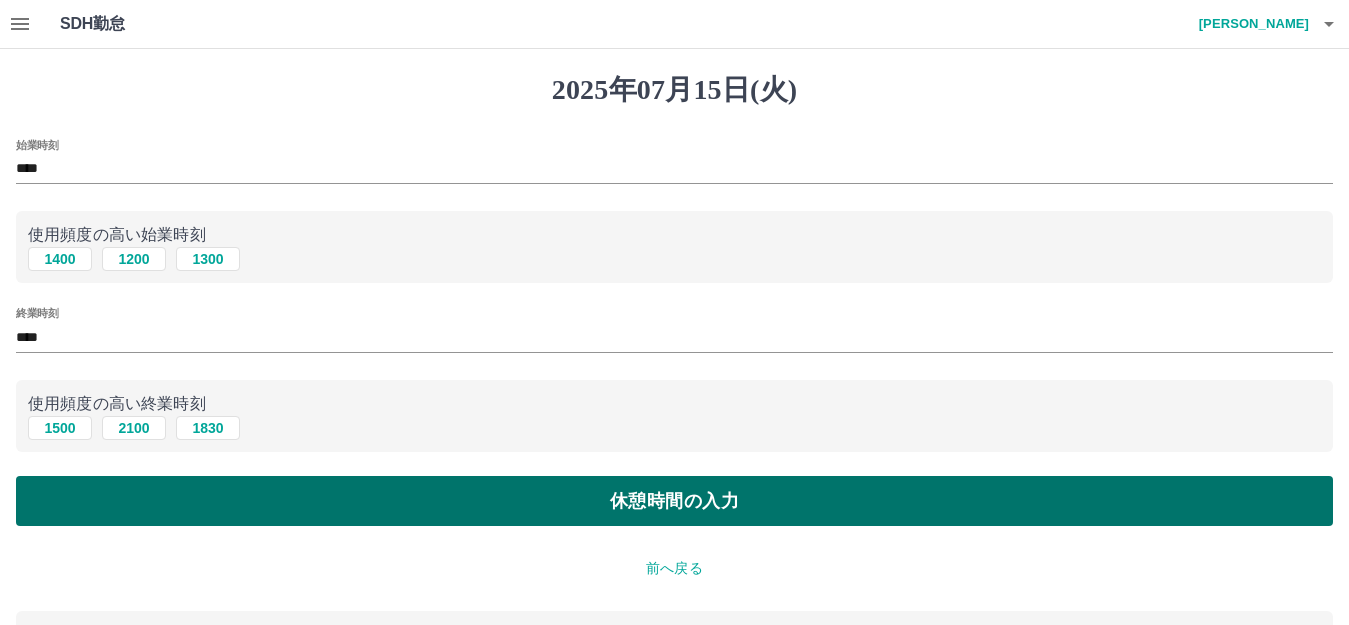 click on "休憩時間の入力" at bounding box center [674, 501] 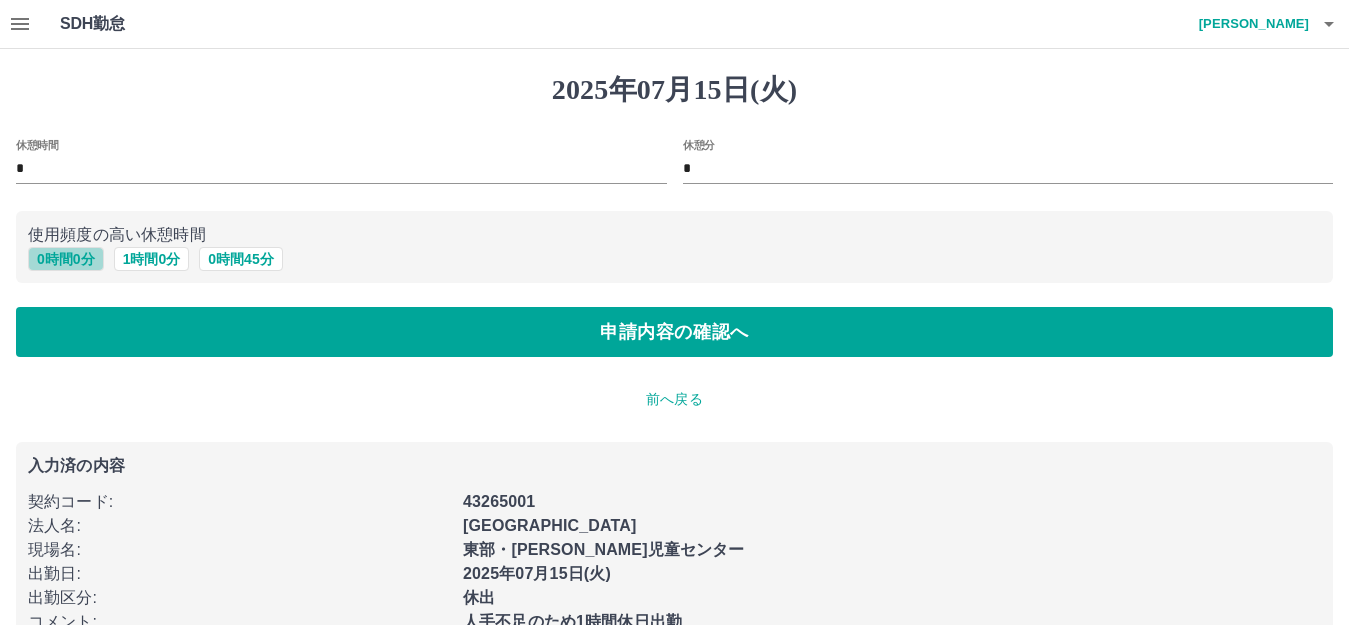click on "0 時間 0 分" at bounding box center (66, 259) 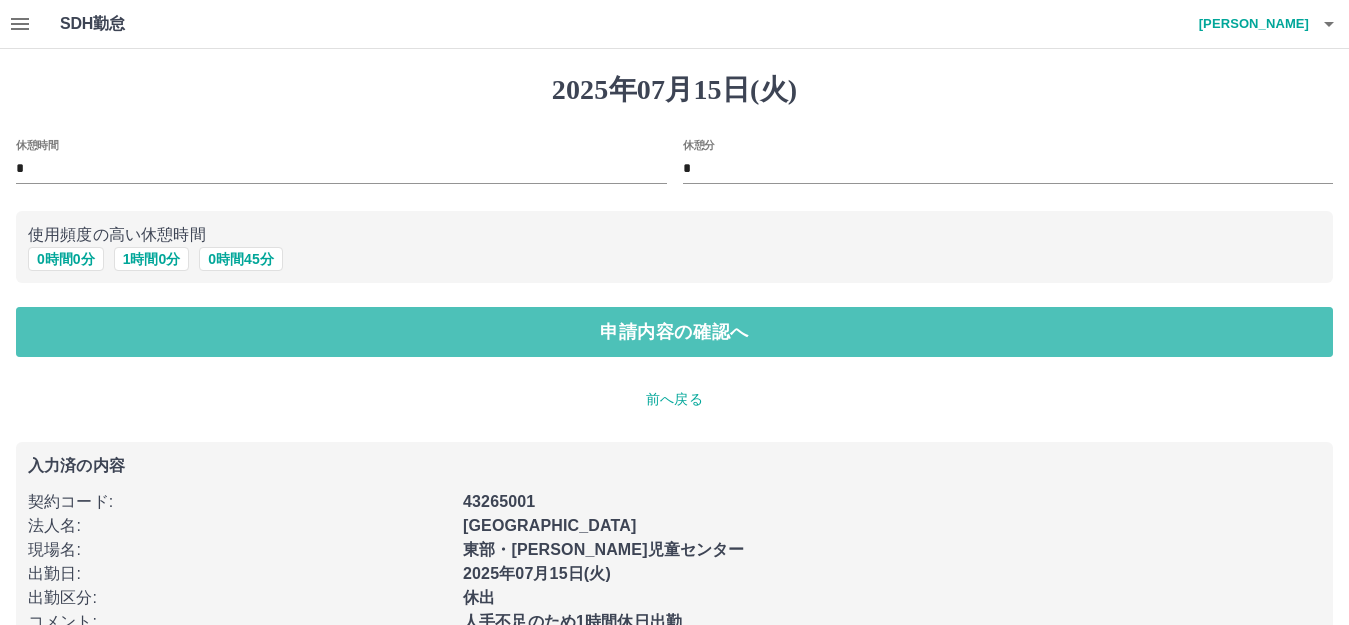 click on "申請内容の確認へ" at bounding box center [674, 332] 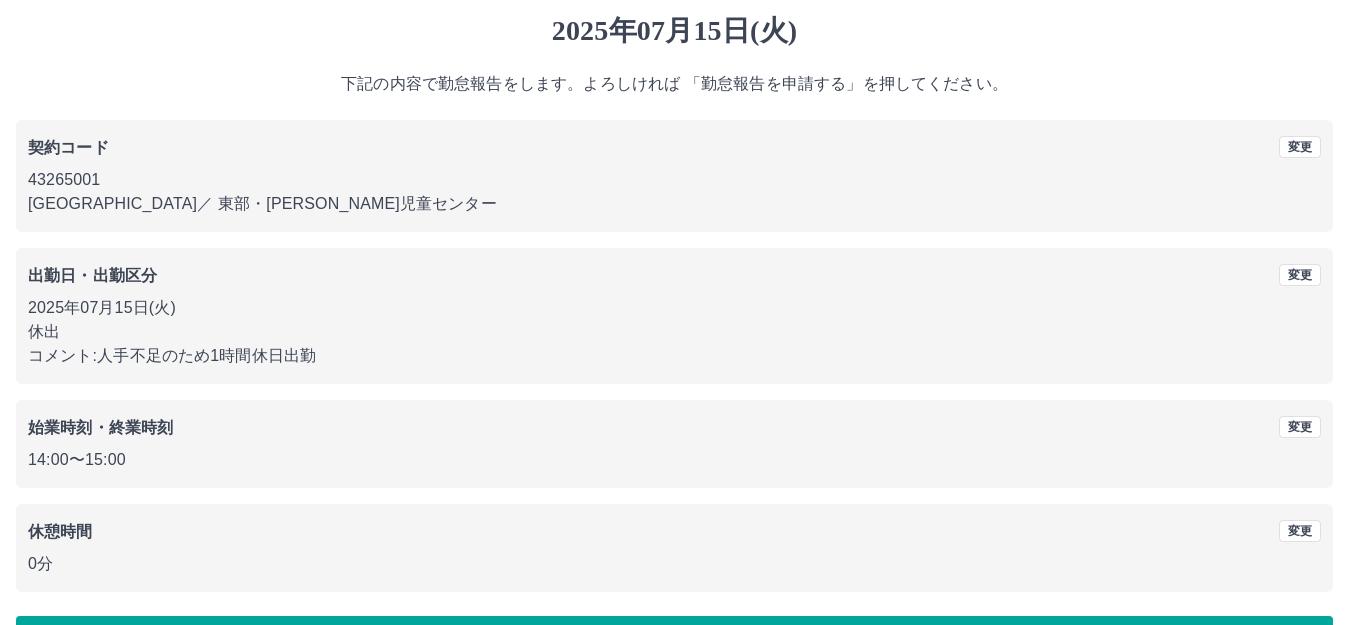 scroll, scrollTop: 124, scrollLeft: 0, axis: vertical 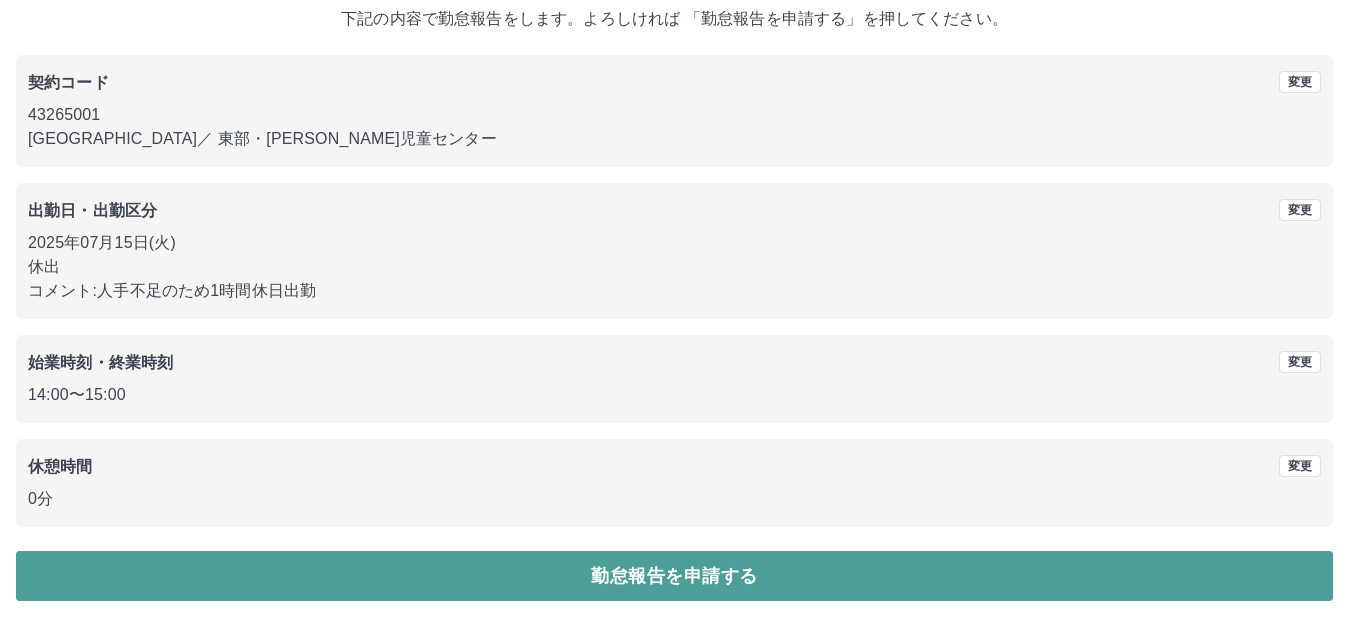 click on "勤怠報告を申請する" at bounding box center [674, 576] 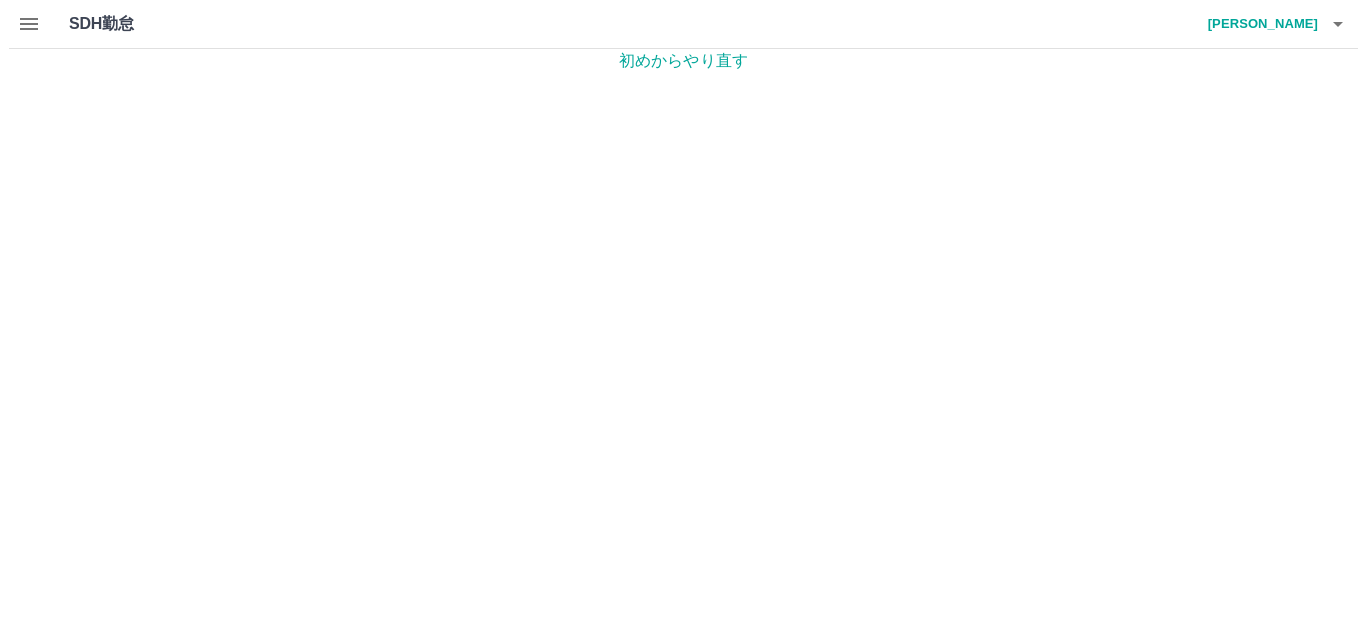 scroll, scrollTop: 0, scrollLeft: 0, axis: both 